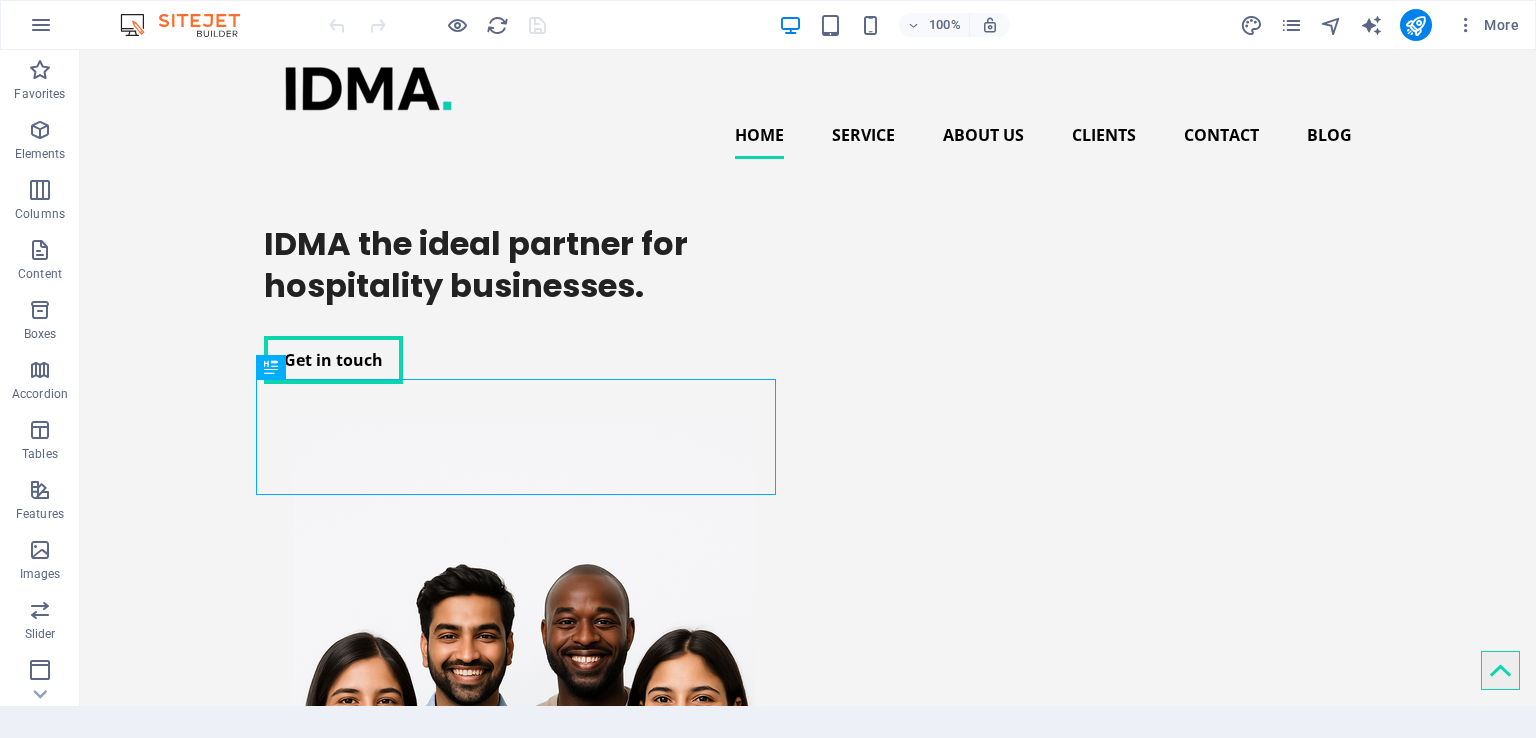scroll, scrollTop: 0, scrollLeft: 0, axis: both 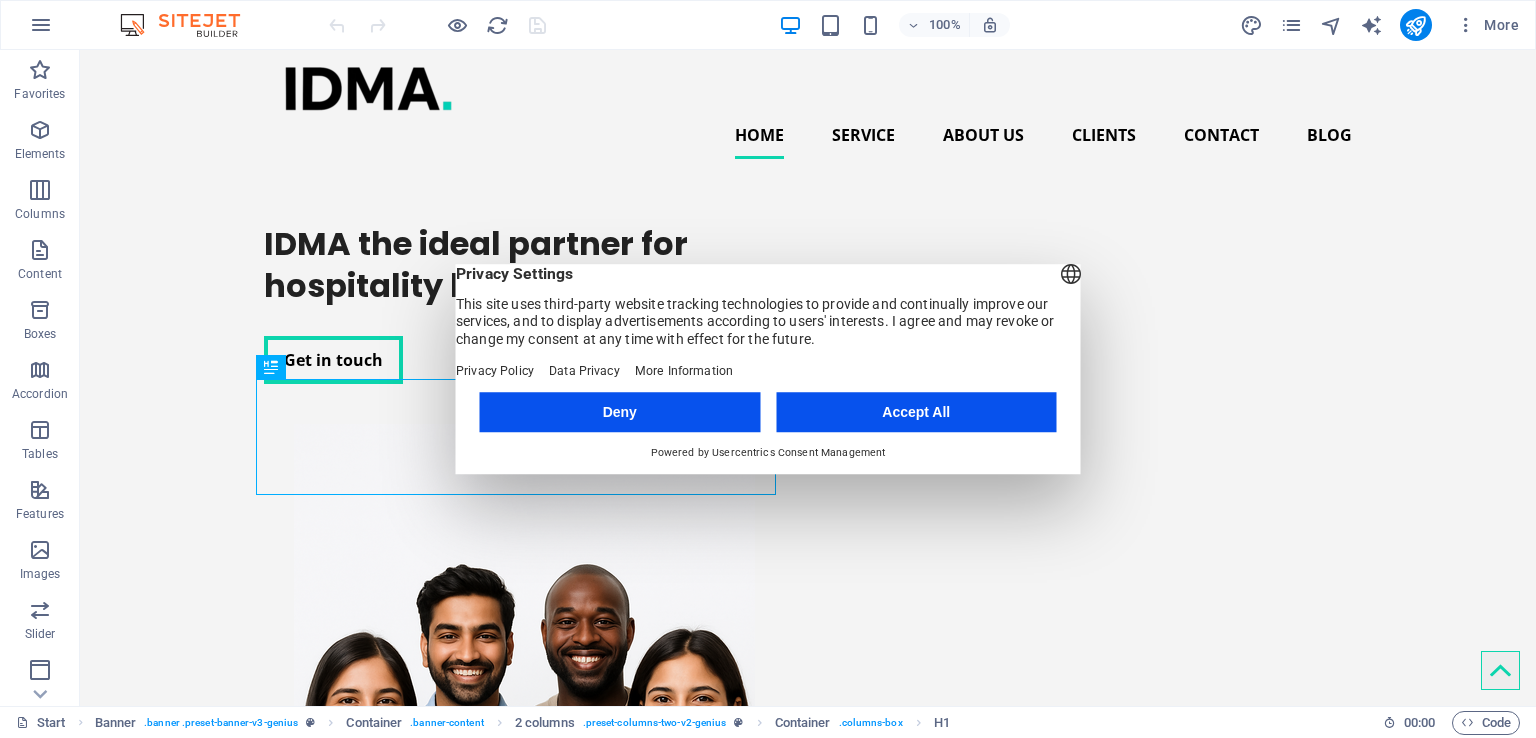 click on "Accept All" at bounding box center (916, 412) 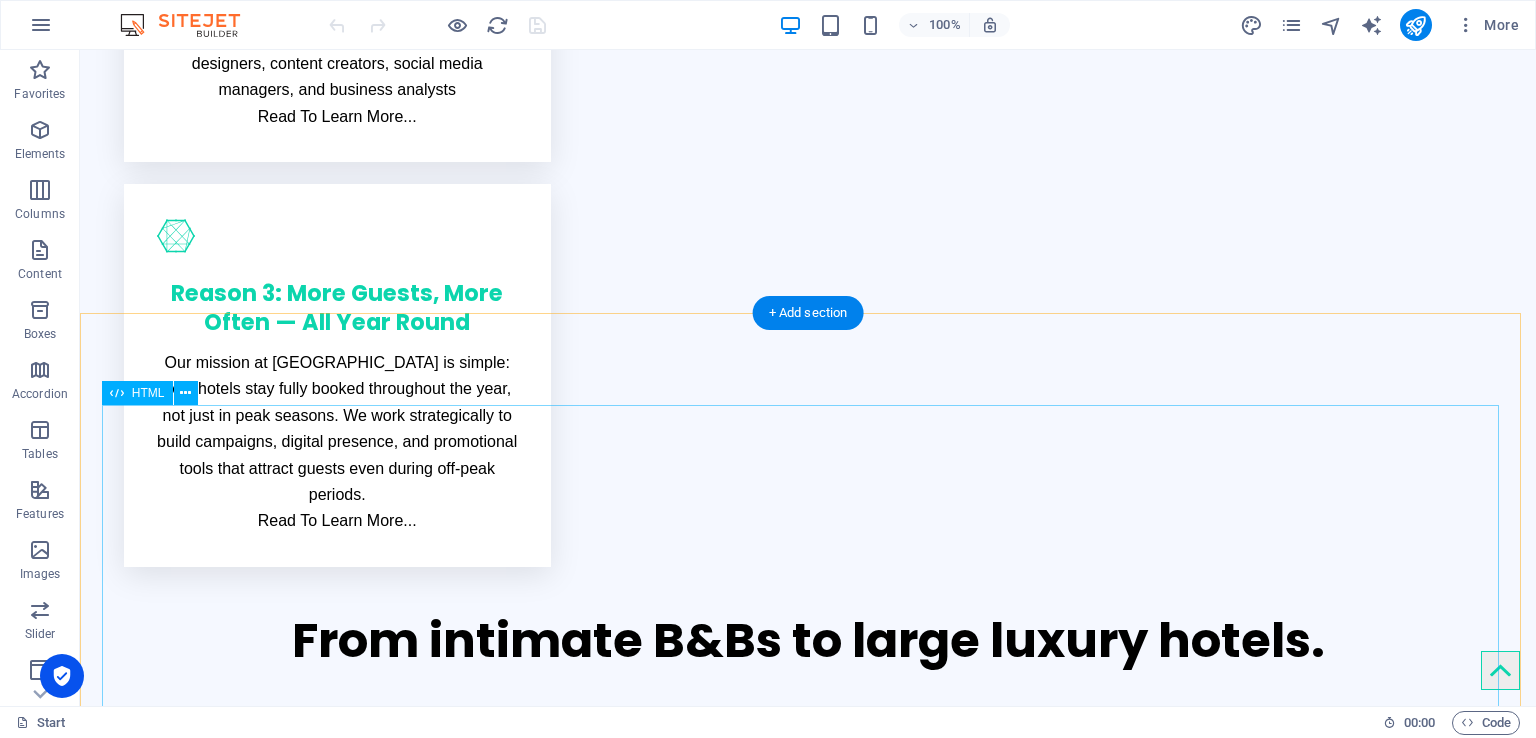 scroll, scrollTop: 1662, scrollLeft: 0, axis: vertical 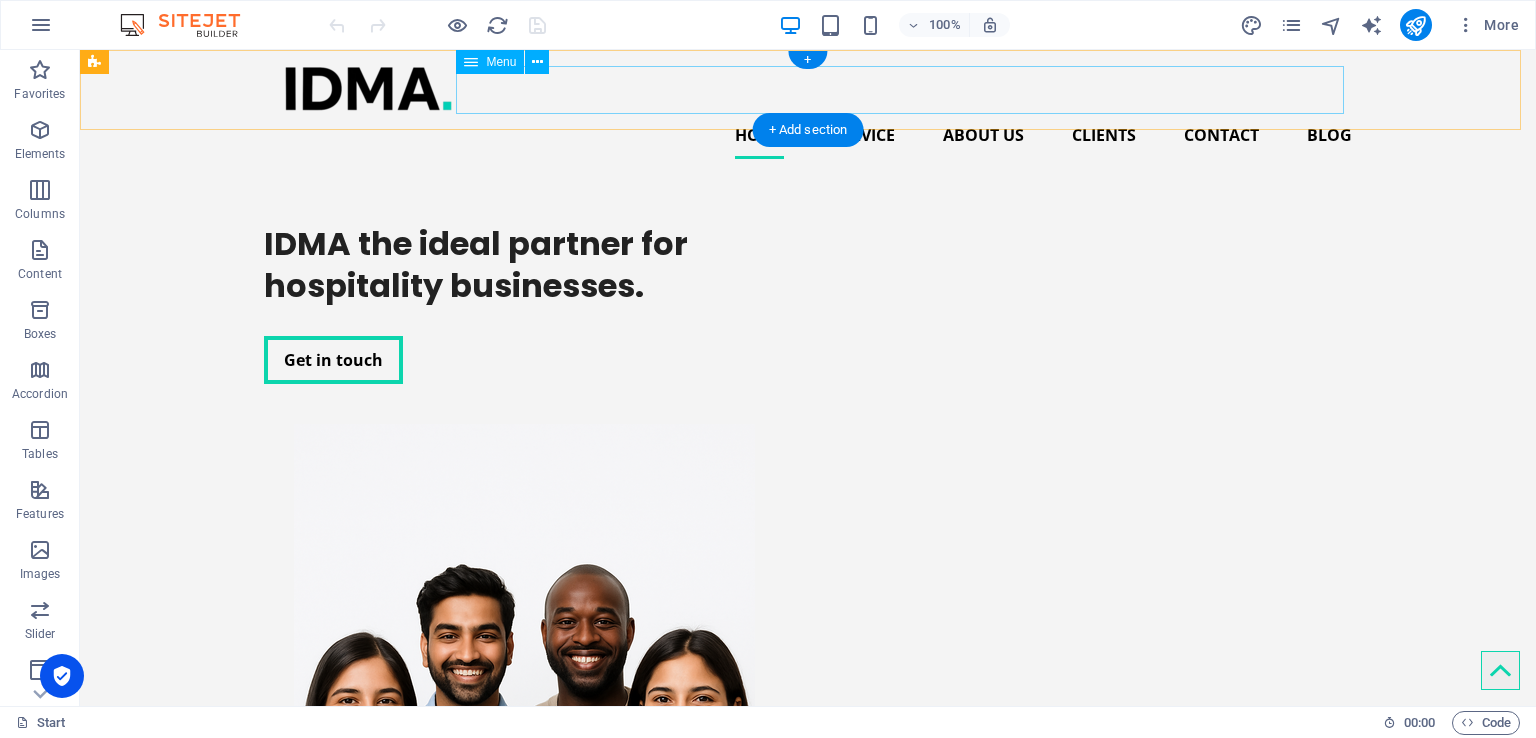 click on "Home Service About us Clients Contact Blog" at bounding box center [808, 135] 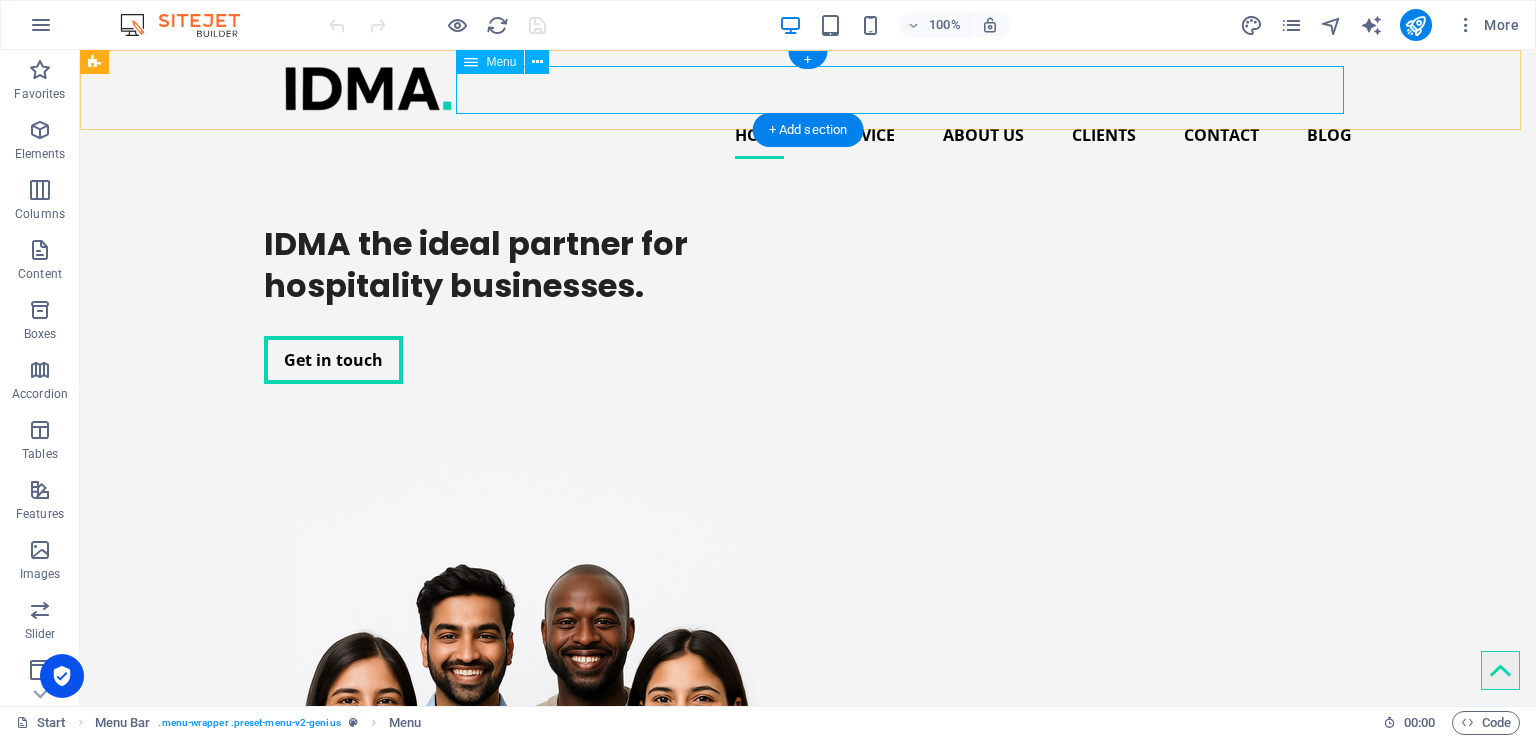 click on "Home Service About us Clients Contact Blog" at bounding box center [808, 135] 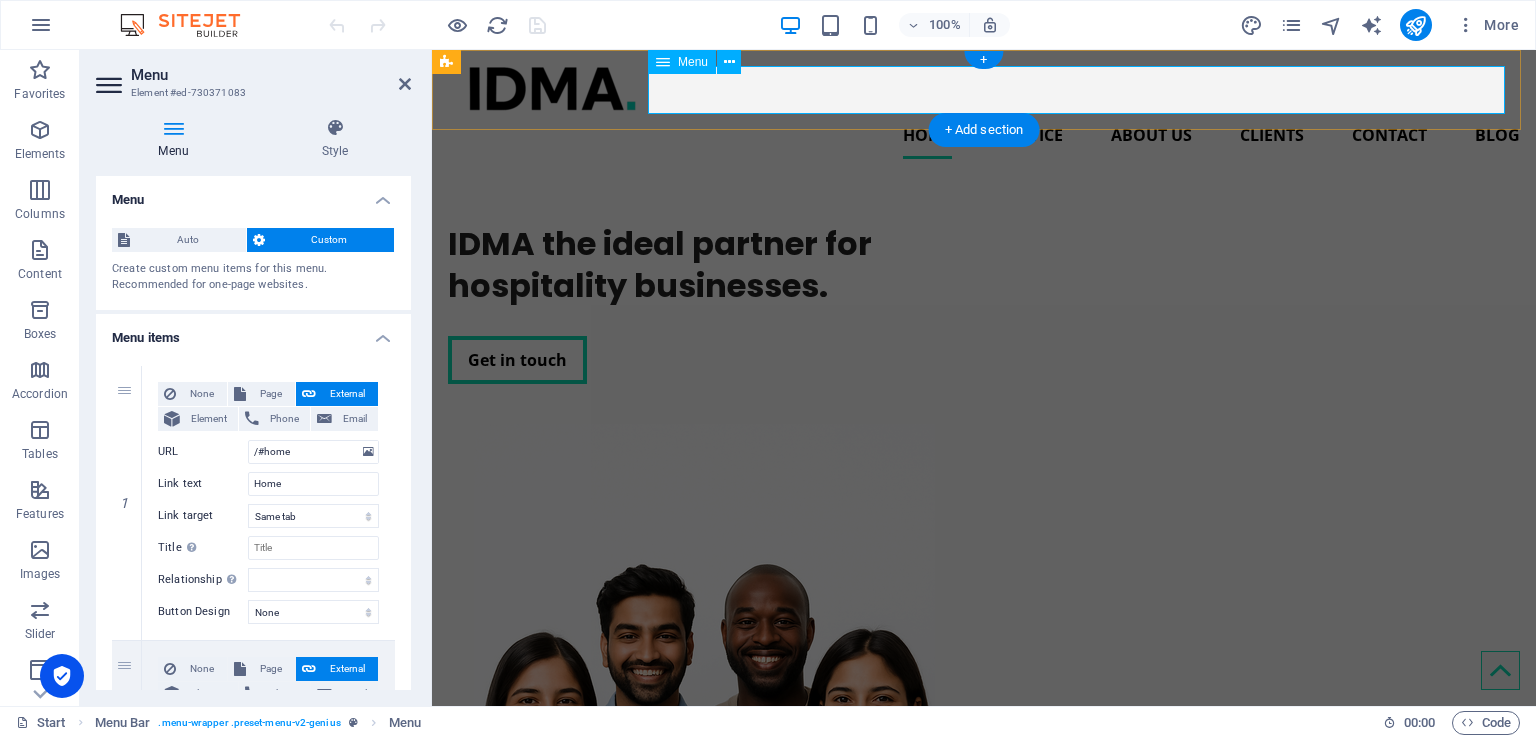 click on "Home Service About us Clients Contact Blog" at bounding box center (984, 135) 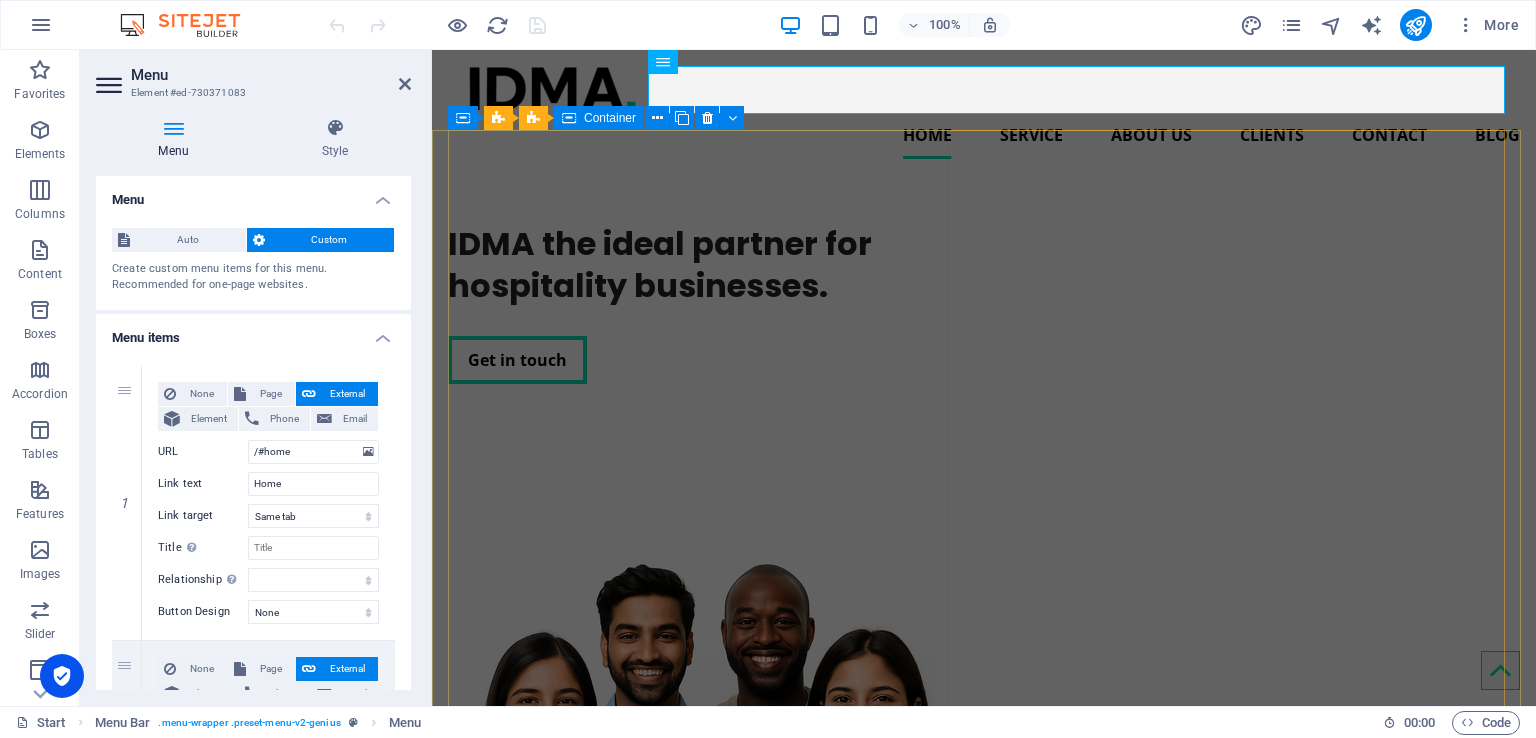 click on "IDMA the ideal partner for hospitality businesses. Get in touch" at bounding box center (704, 287) 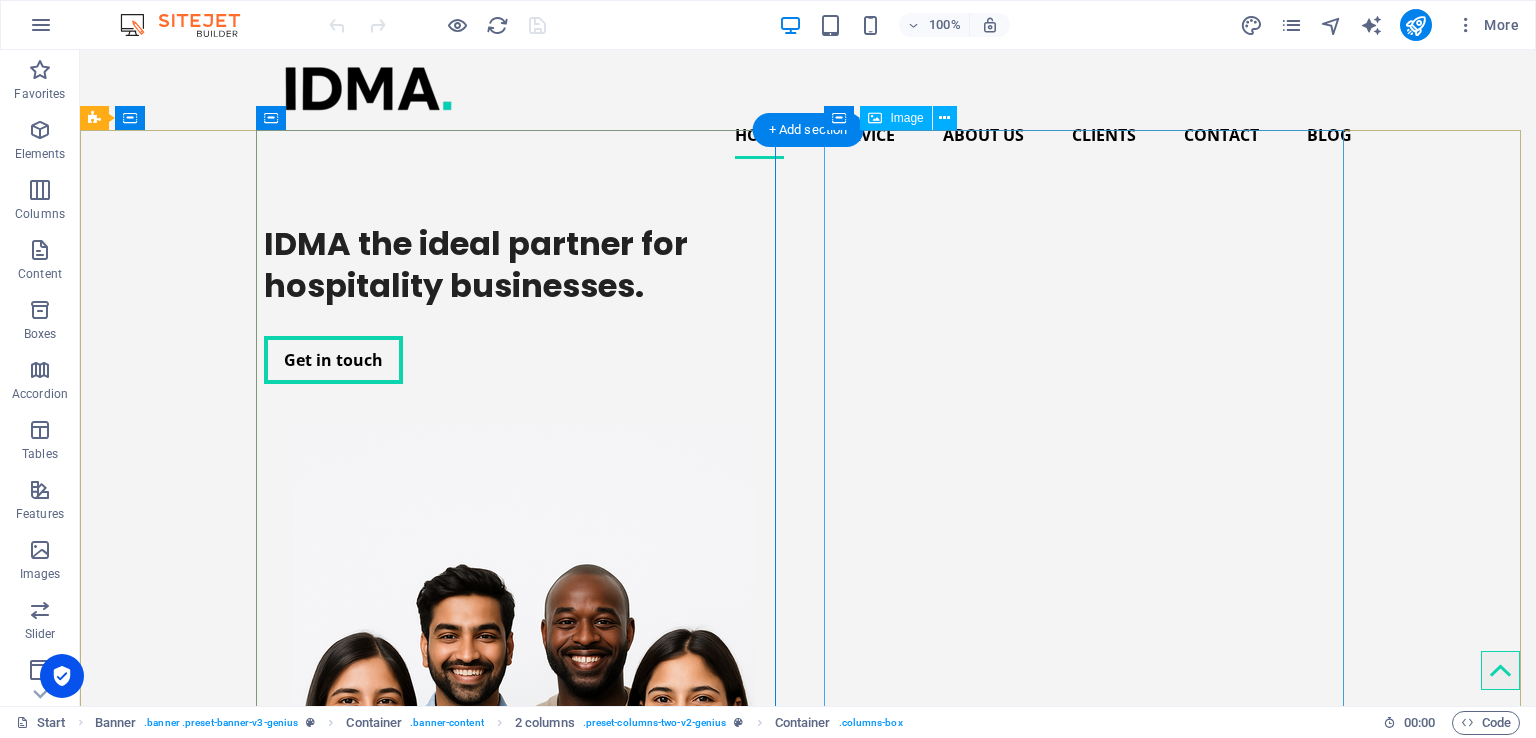 scroll, scrollTop: 100, scrollLeft: 0, axis: vertical 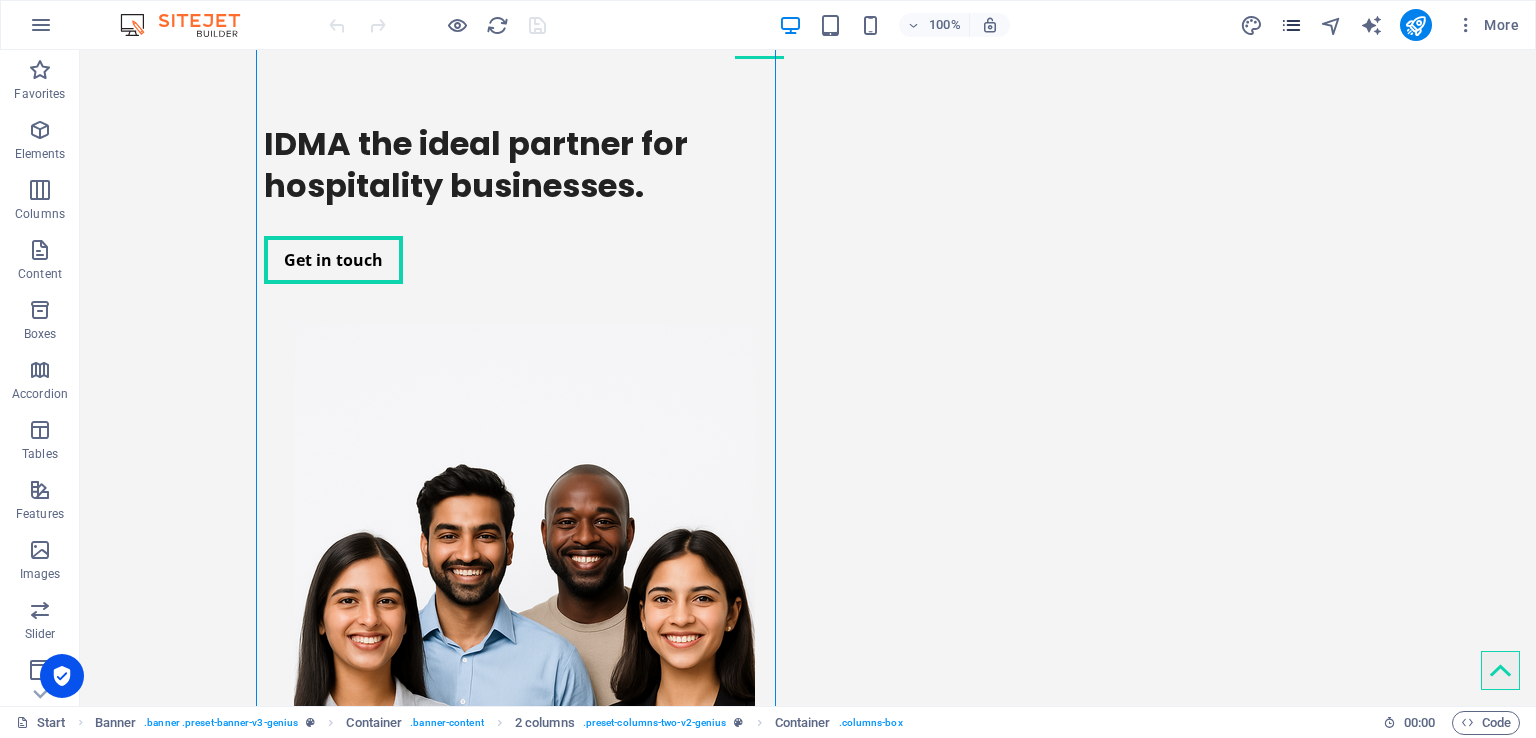 click at bounding box center [1291, 25] 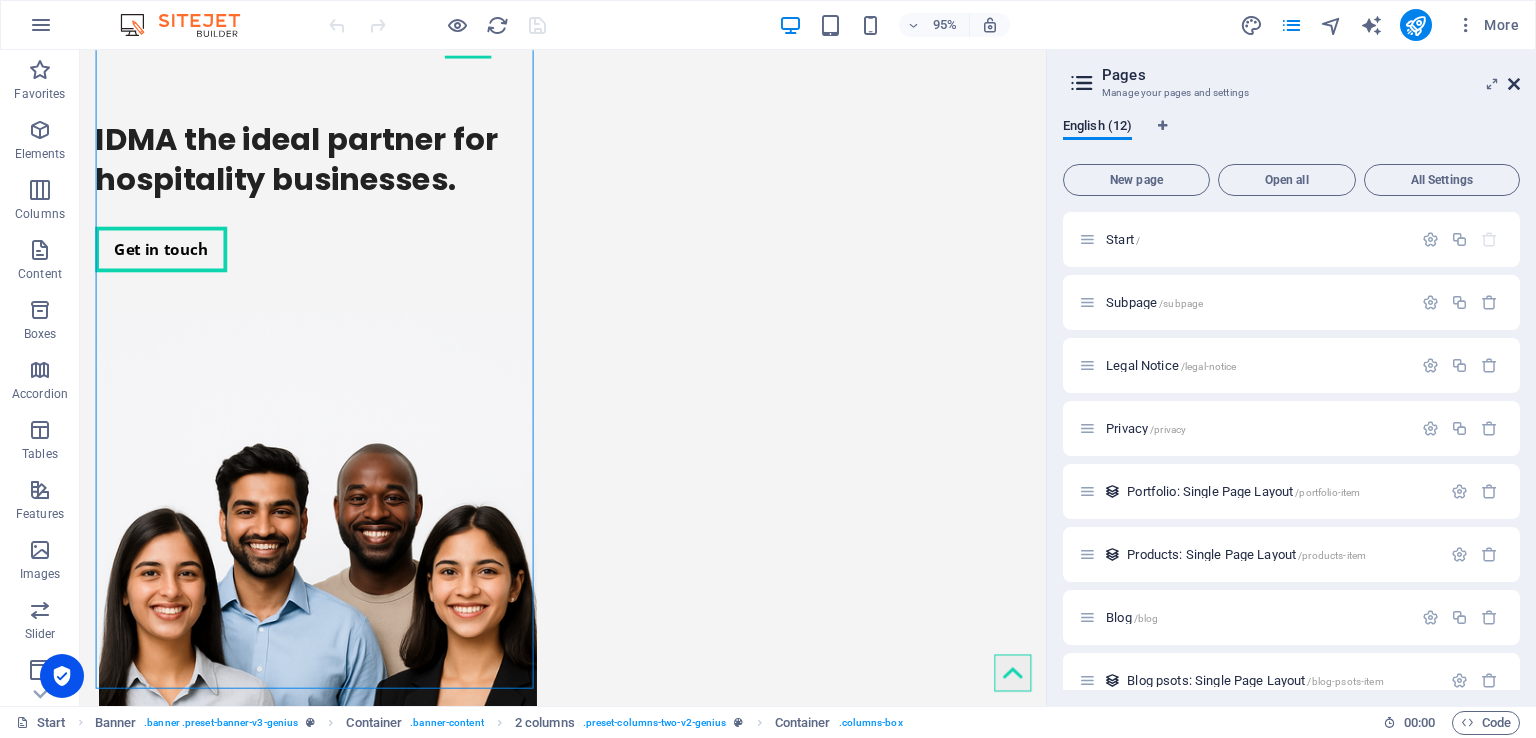 click at bounding box center [1514, 84] 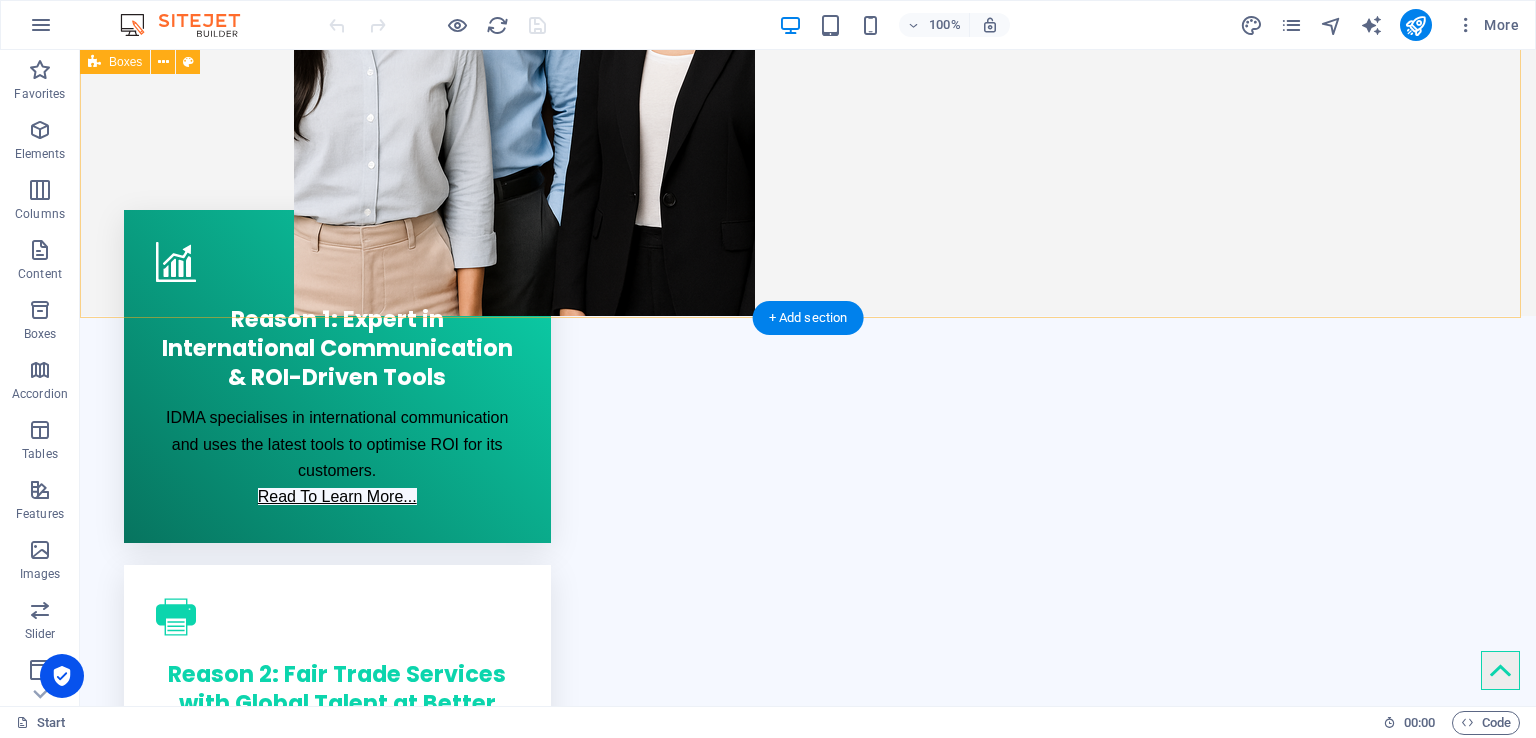scroll, scrollTop: 900, scrollLeft: 0, axis: vertical 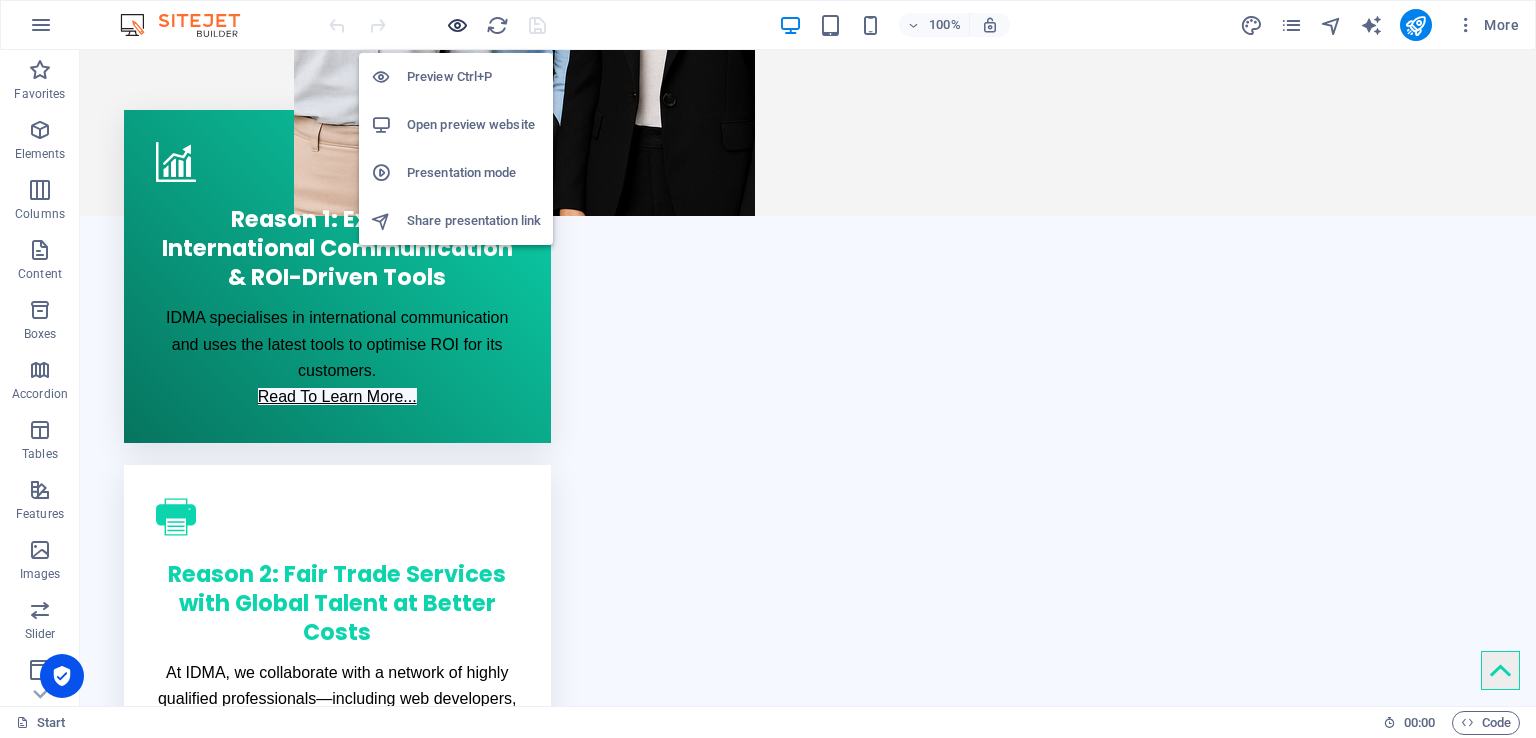 click at bounding box center [457, 25] 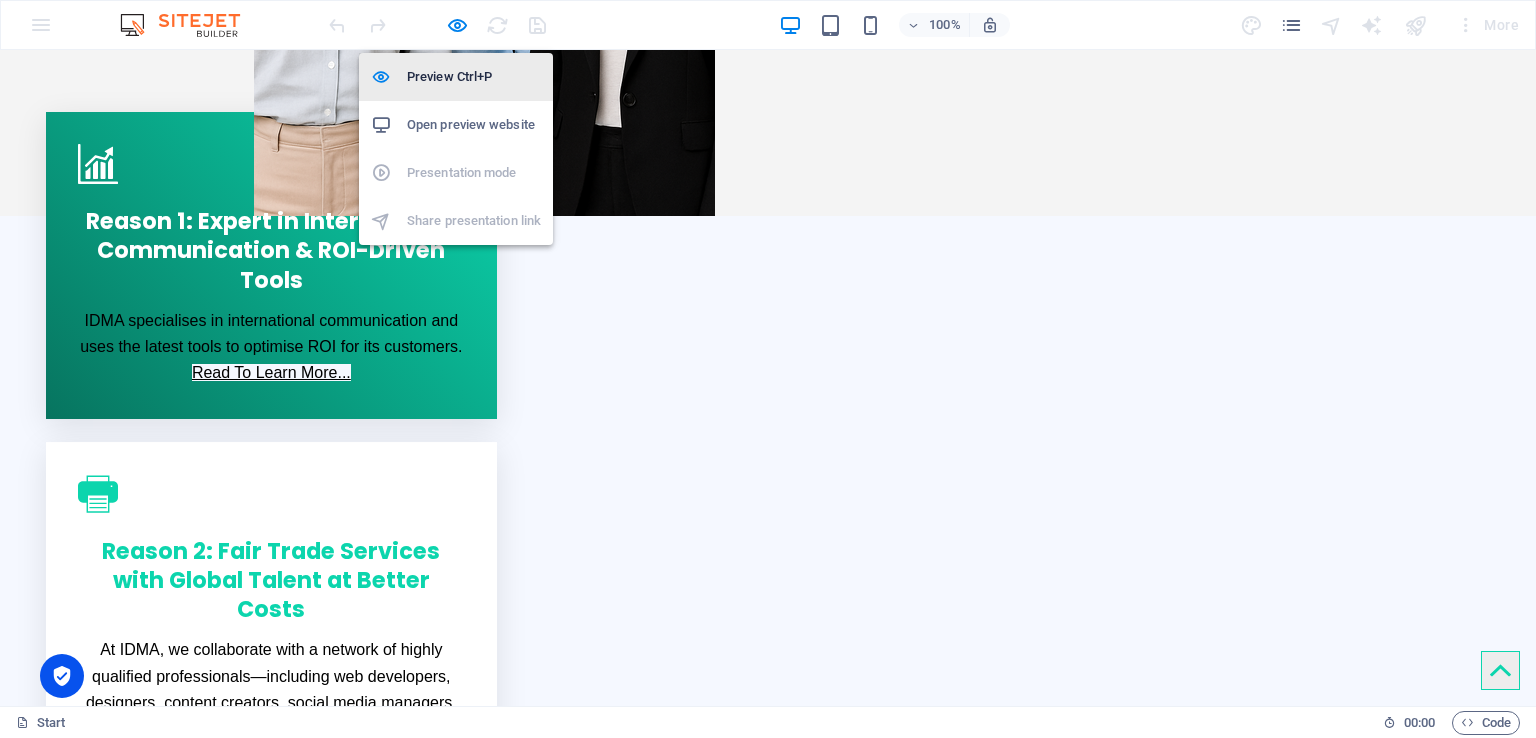 click on "Preview Ctrl+P" at bounding box center [474, 77] 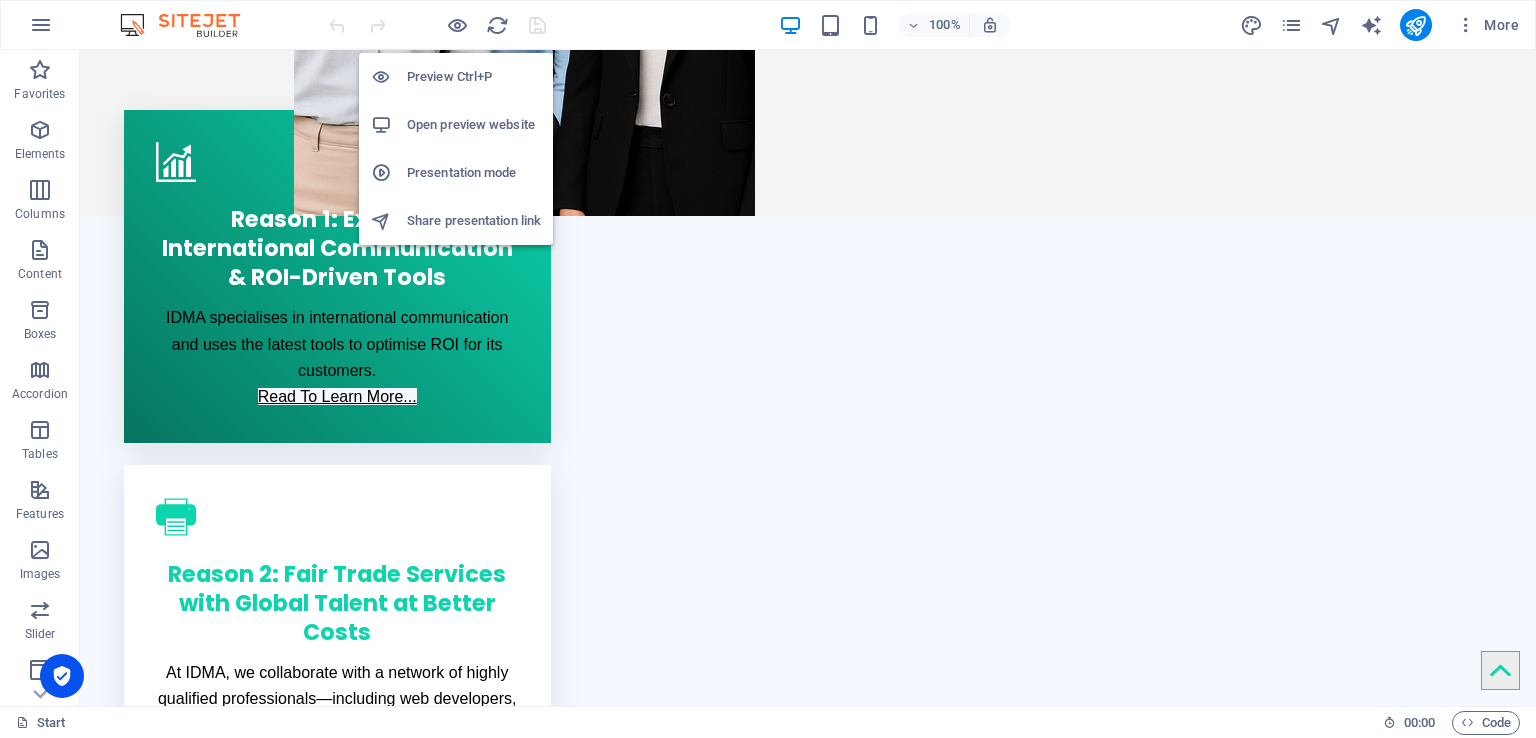 click on "Open preview website" at bounding box center (474, 125) 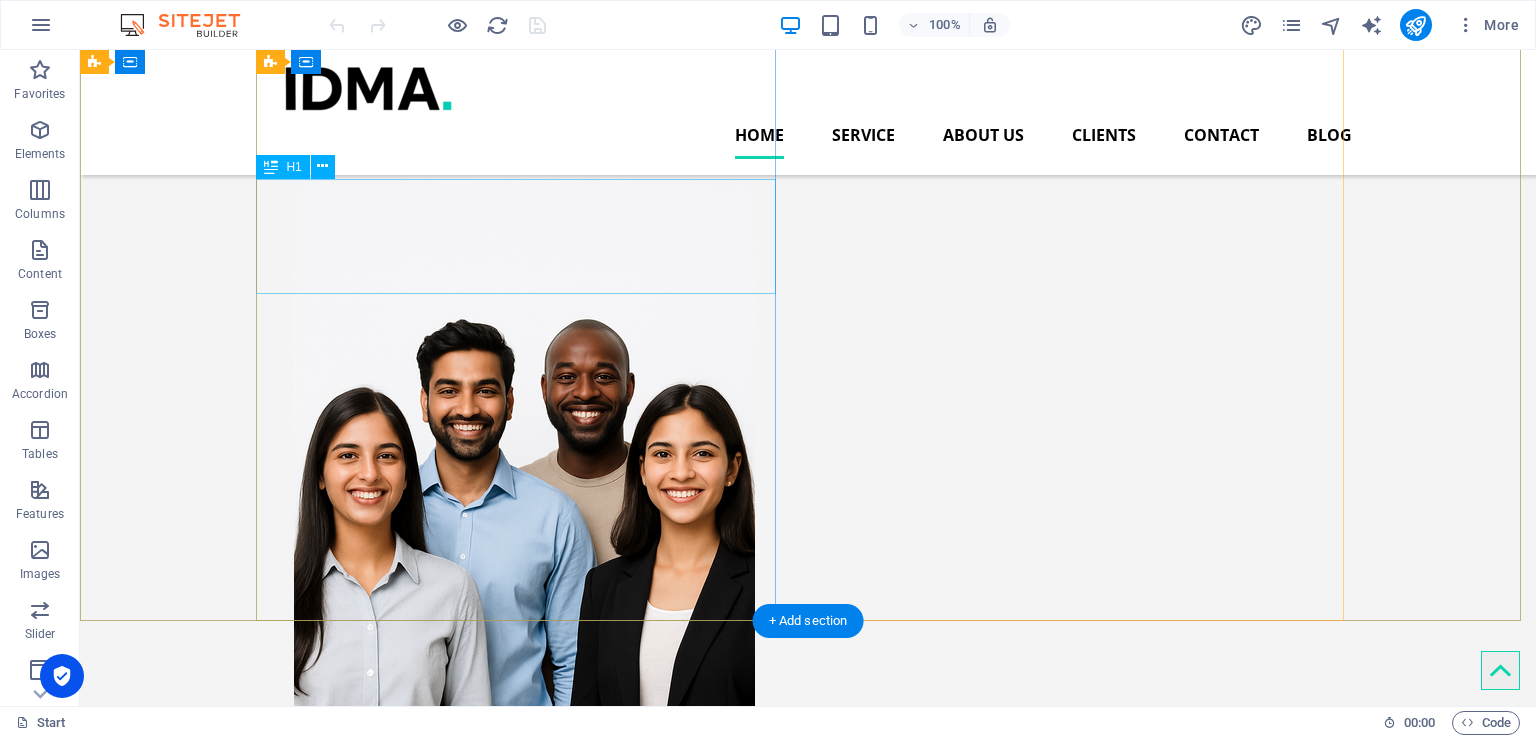 scroll, scrollTop: 100, scrollLeft: 0, axis: vertical 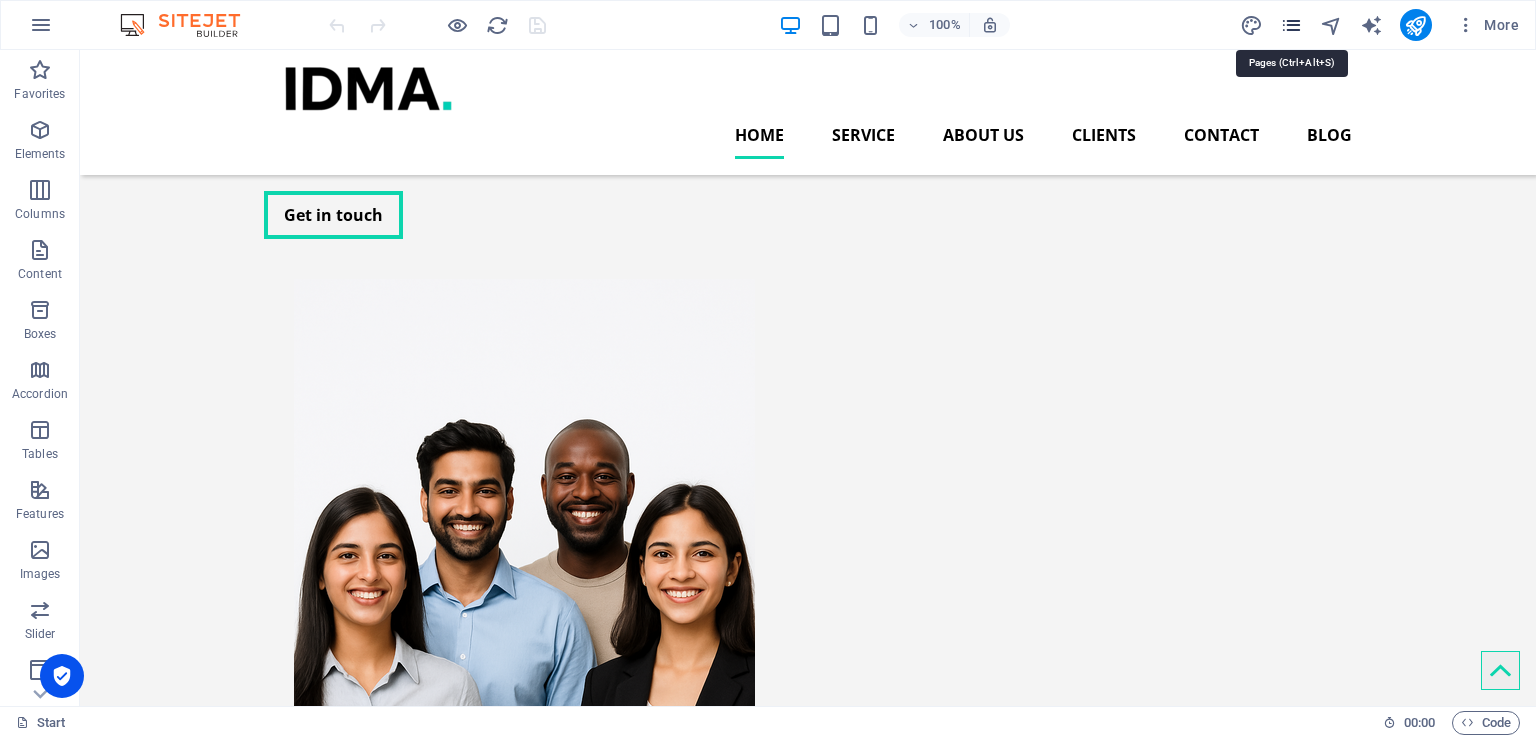 click at bounding box center (1291, 25) 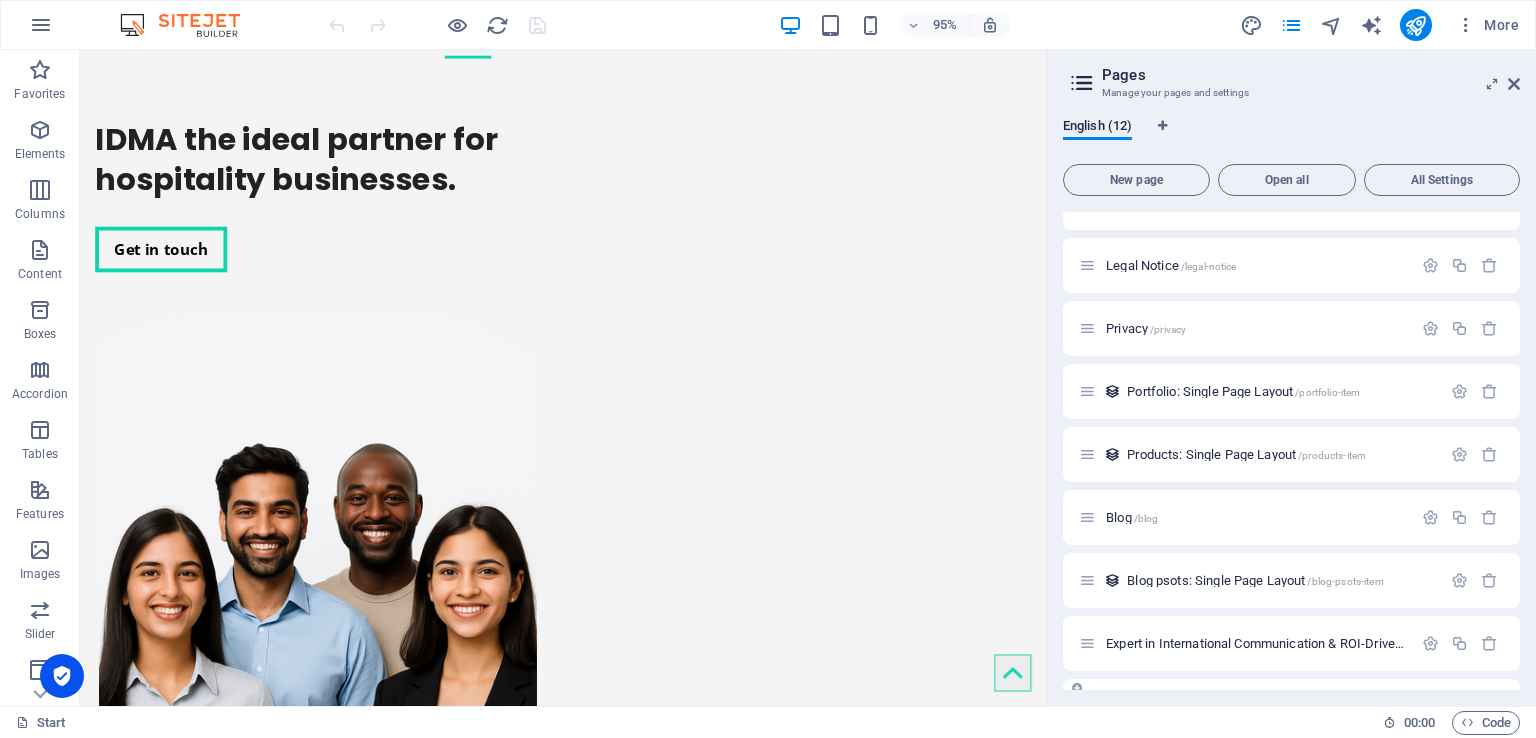 scroll, scrollTop: 278, scrollLeft: 0, axis: vertical 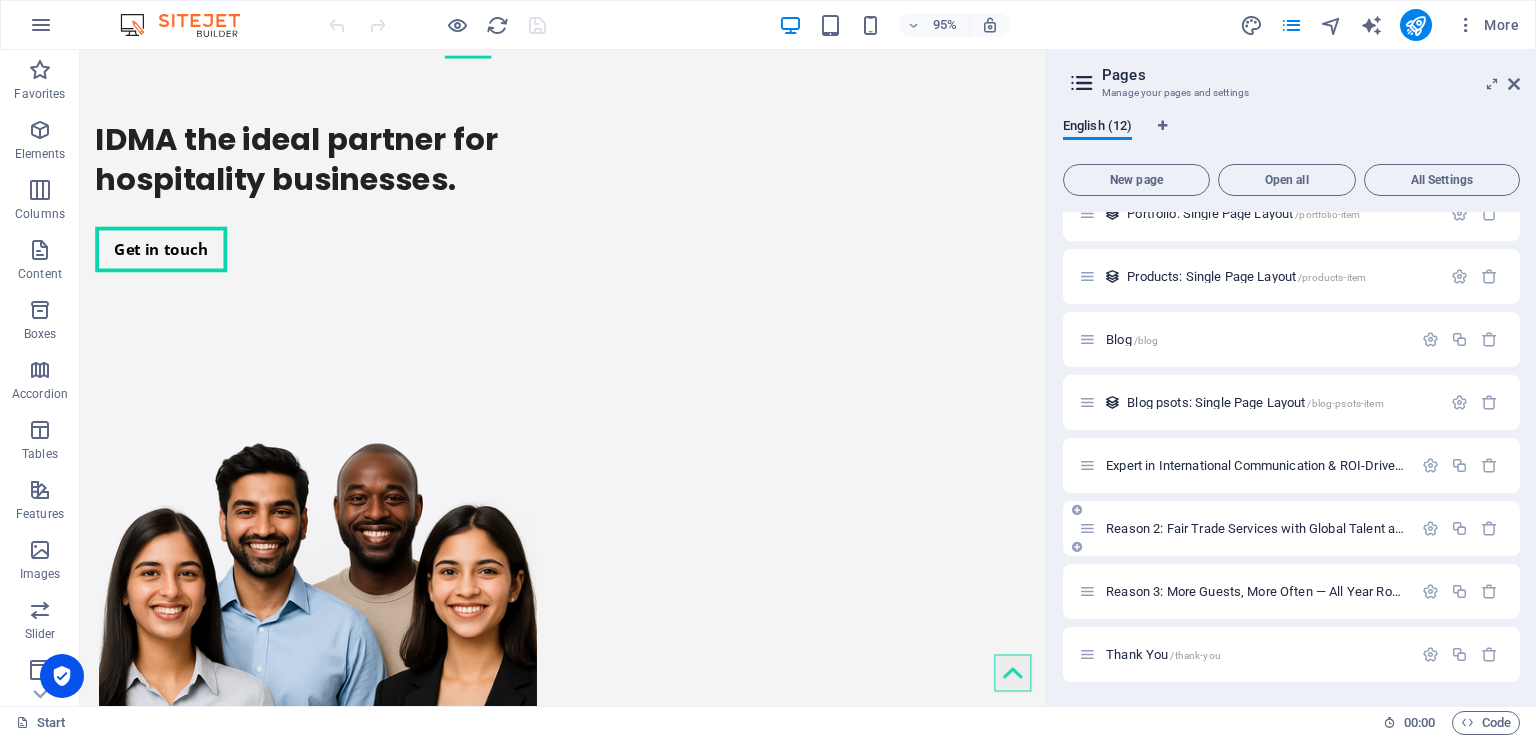 click on "Reason 2: Fair Trade Services with Global Talent at Better Costs /reason-2-fair-trade-services-with-global-talent-at-better-costs" at bounding box center (1429, 528) 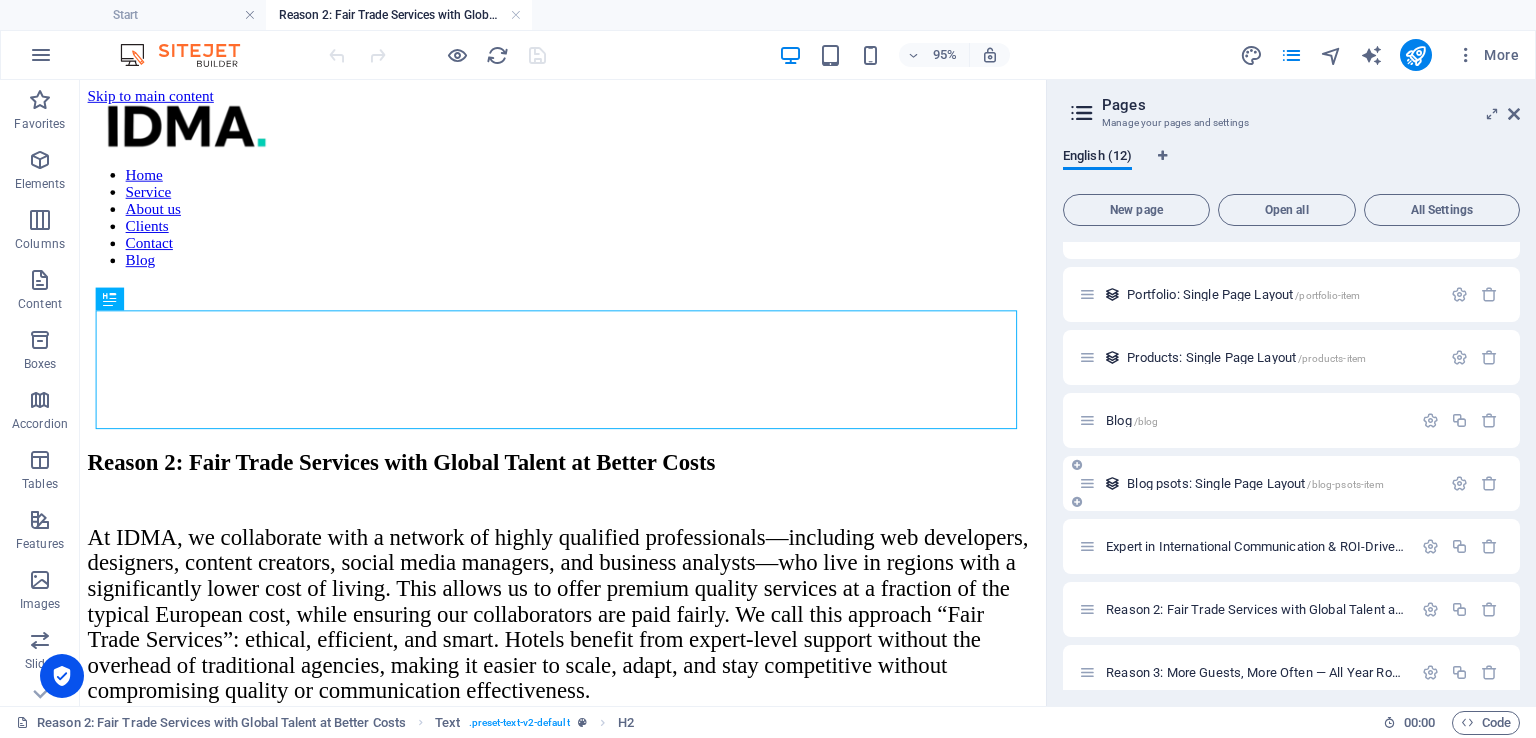scroll, scrollTop: 481, scrollLeft: 0, axis: vertical 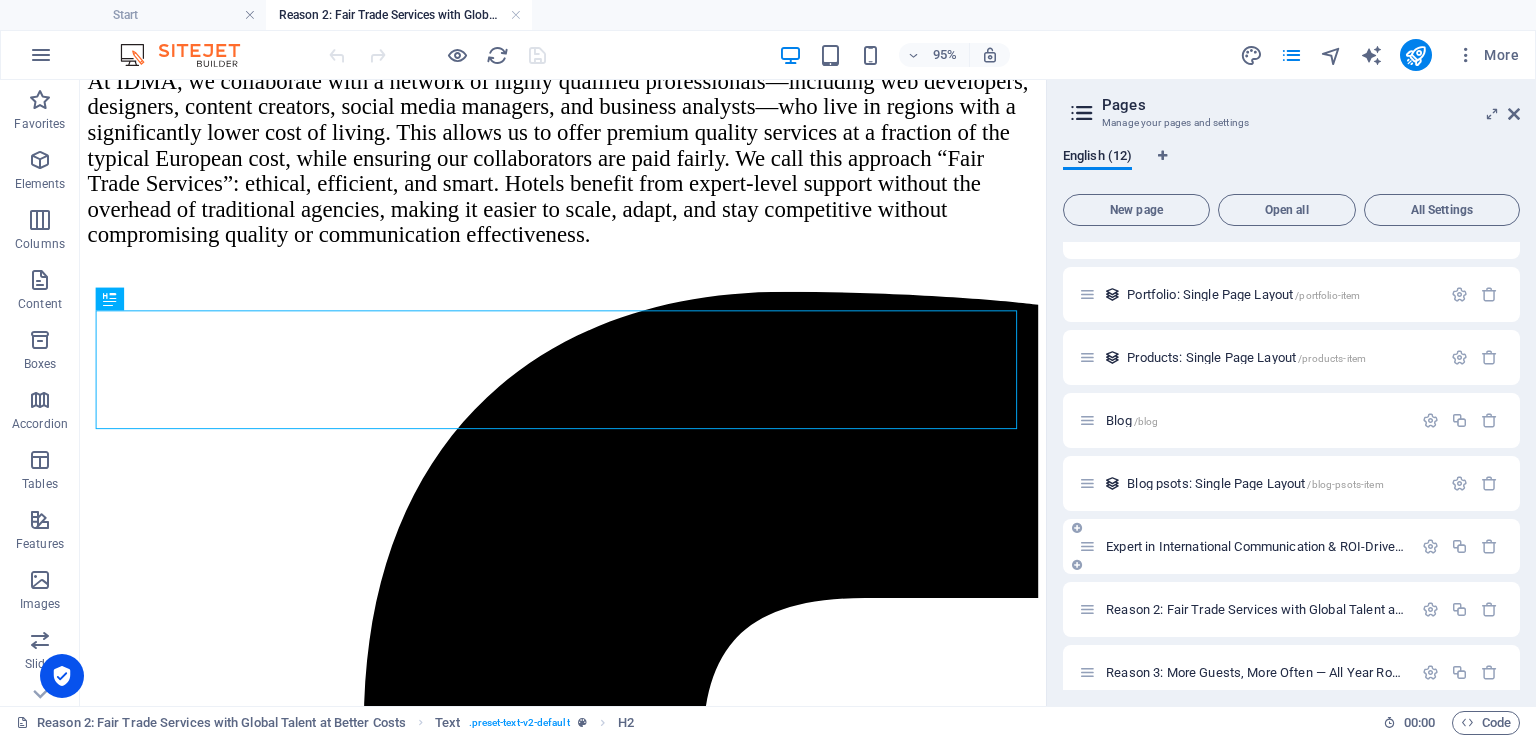 click on "Expert in International Communication & ROI-Driven /expert-in-international-communication-roi-driven" at bounding box center [1366, 546] 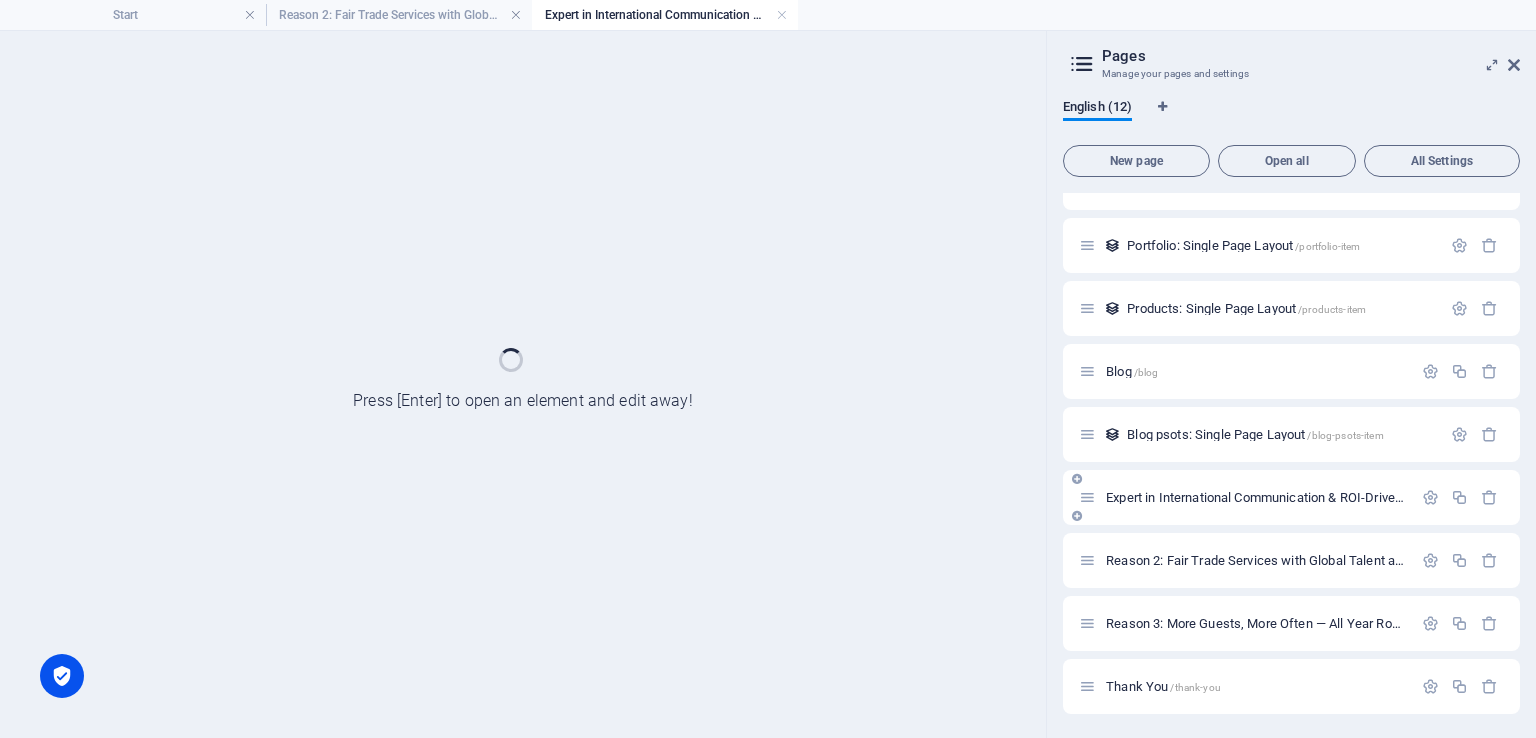 scroll, scrollTop: 0, scrollLeft: 0, axis: both 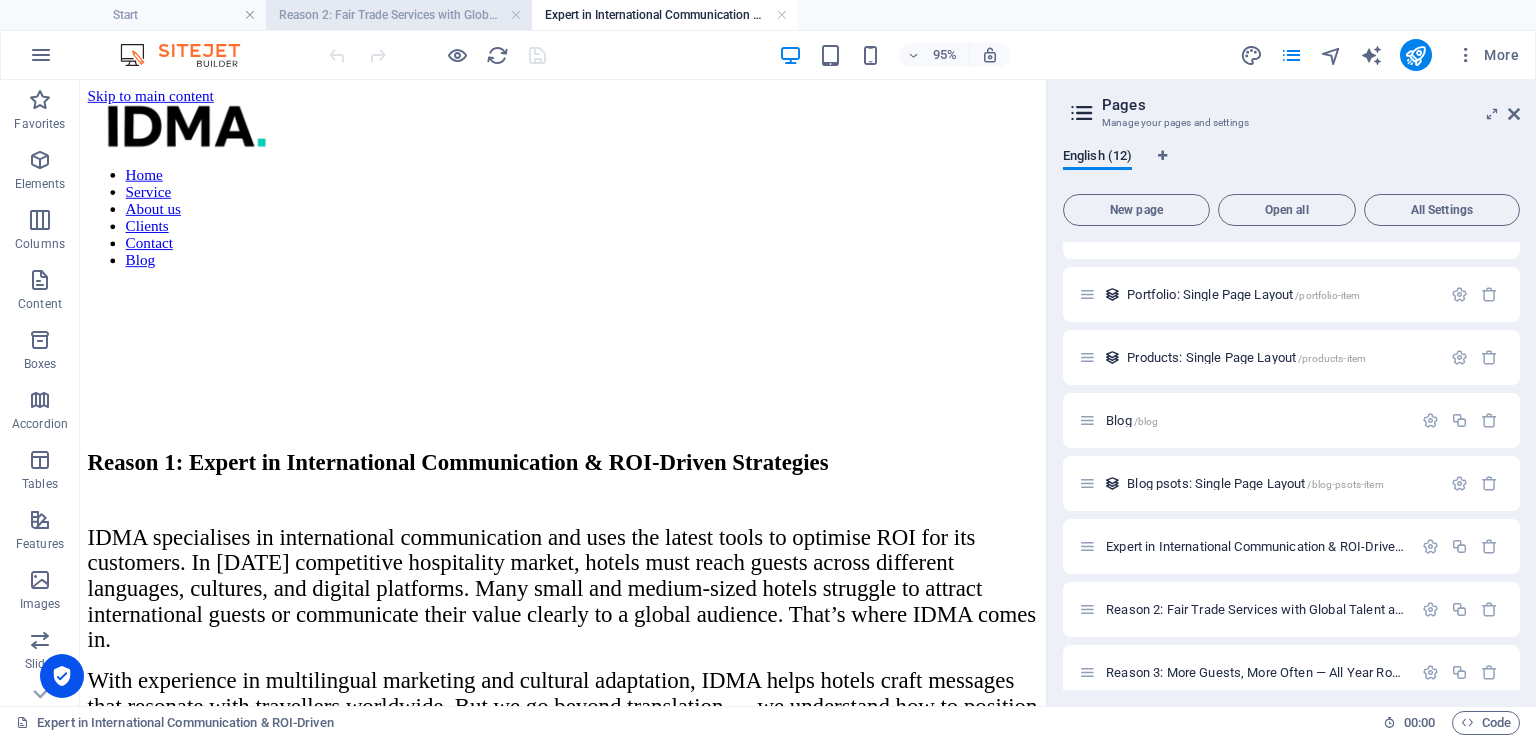 click on "Reason 2: Fair Trade Services with Global Talent at Better Costs" at bounding box center (399, 15) 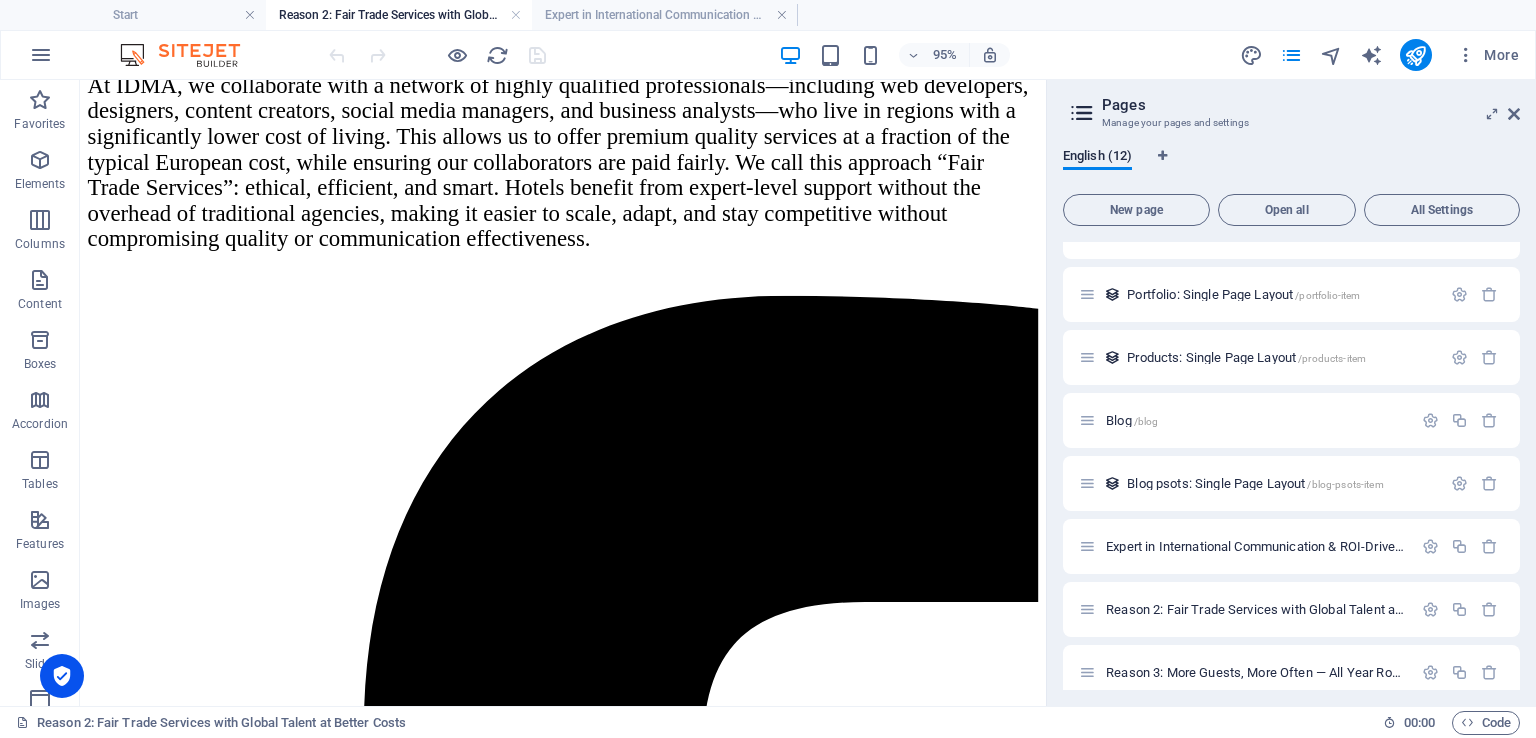 scroll, scrollTop: 471, scrollLeft: 0, axis: vertical 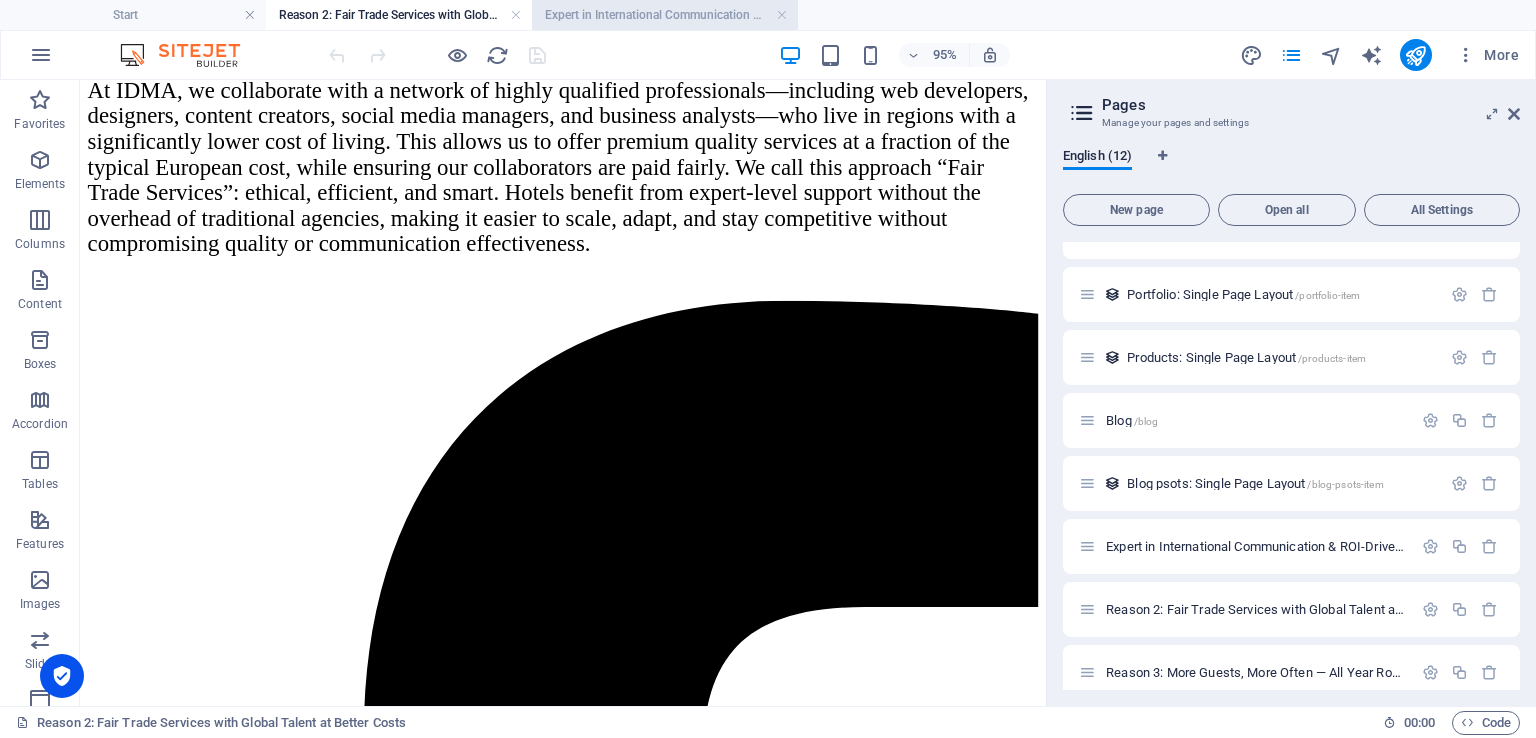 click on "Expert in International Communication & ROI-Driven" at bounding box center (665, 15) 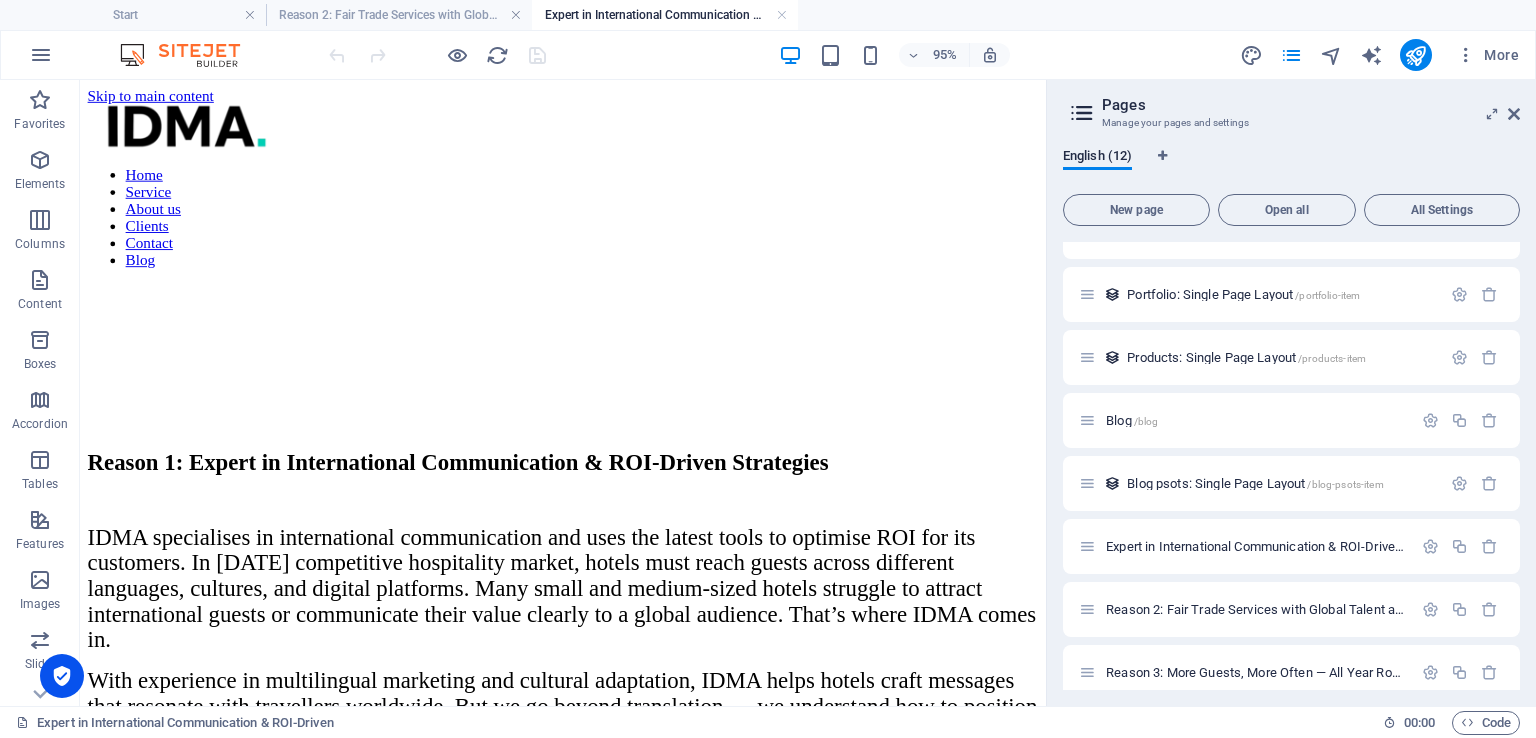 scroll, scrollTop: 0, scrollLeft: 0, axis: both 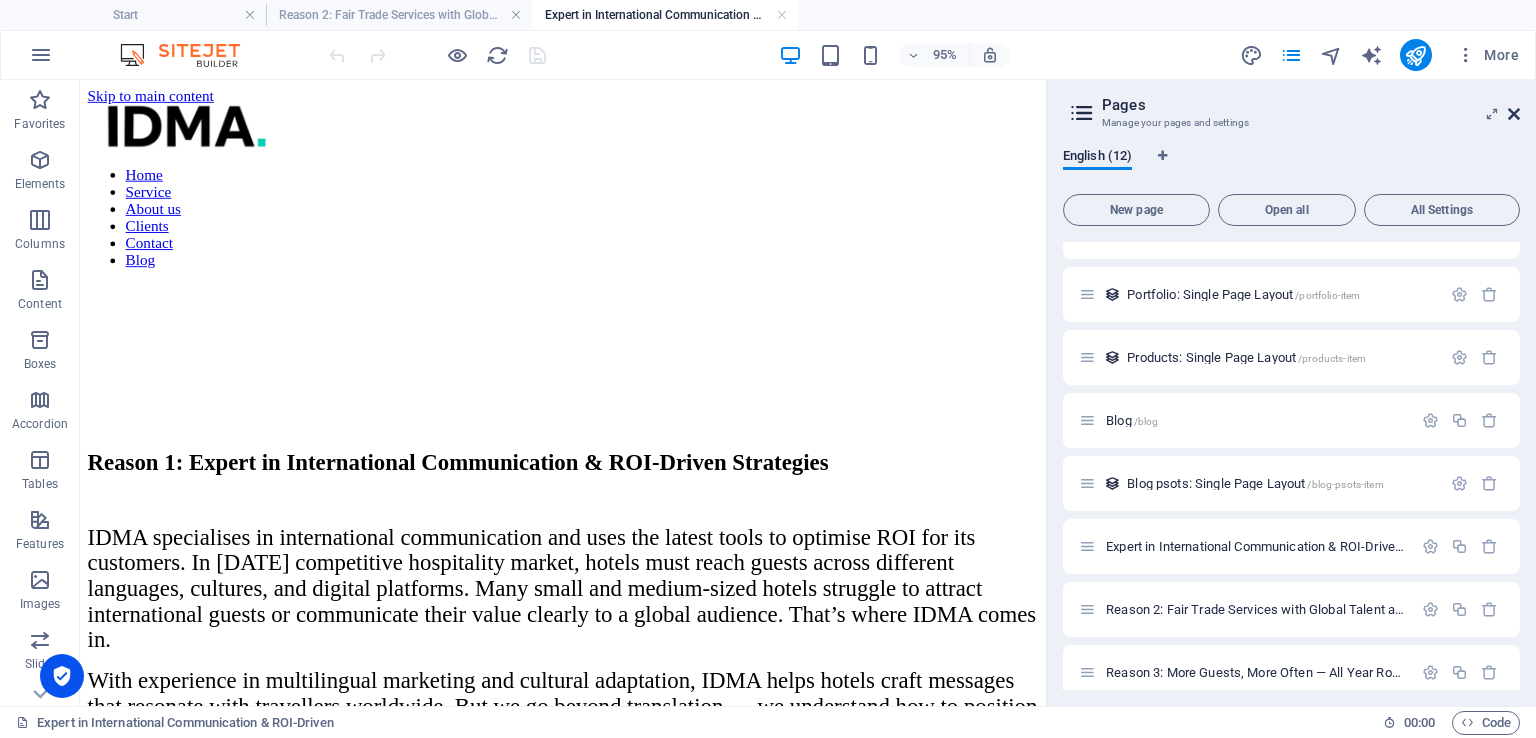 click at bounding box center (1514, 114) 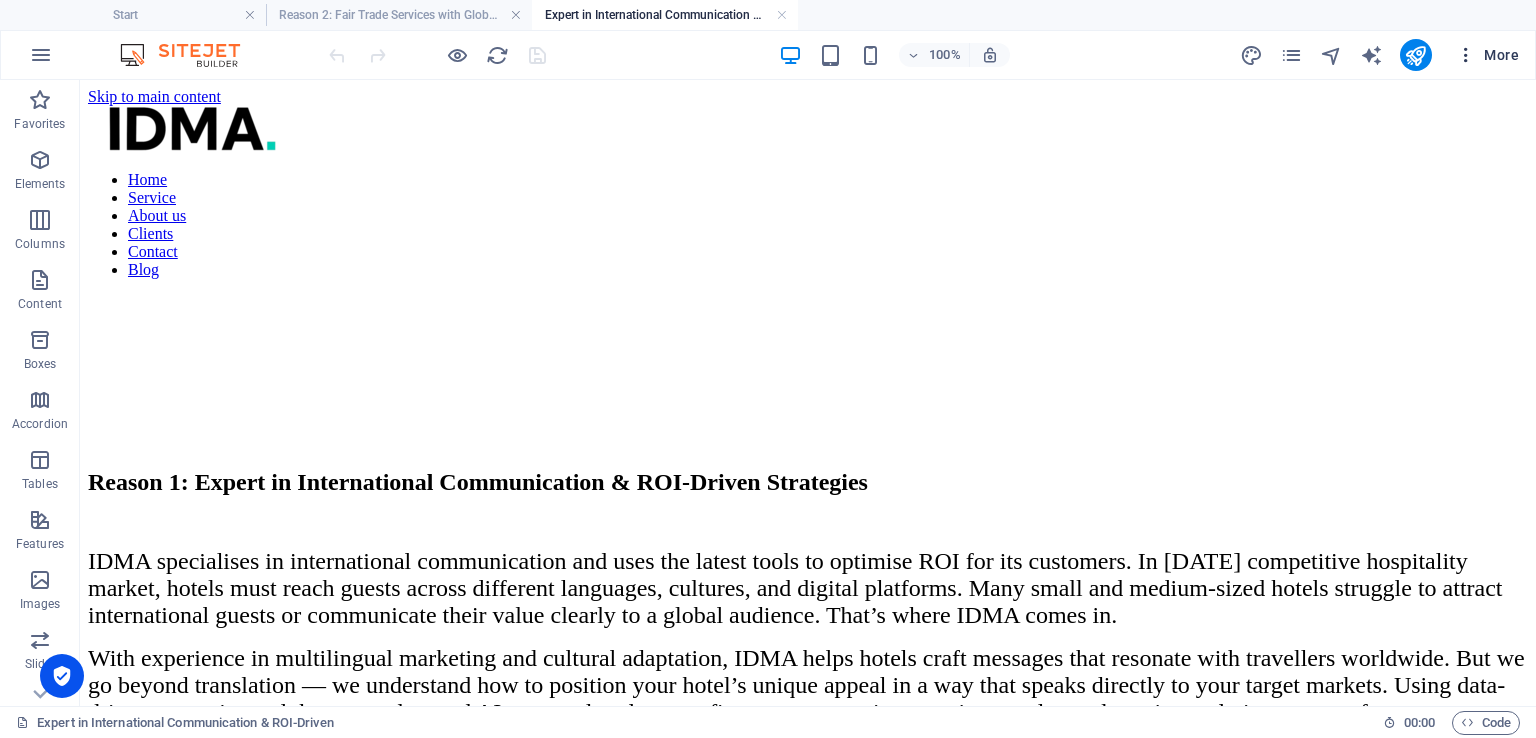 click at bounding box center (1466, 55) 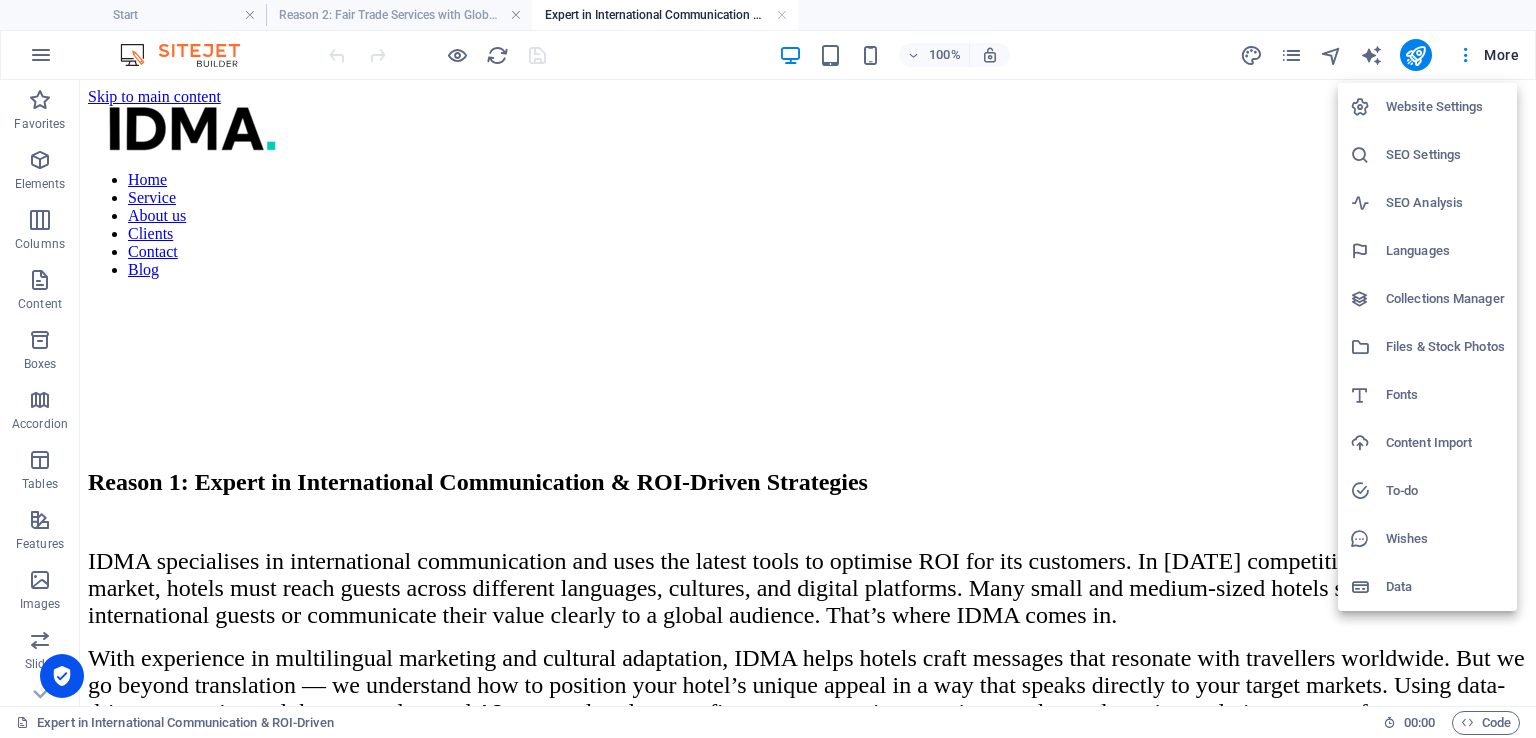 click at bounding box center (768, 369) 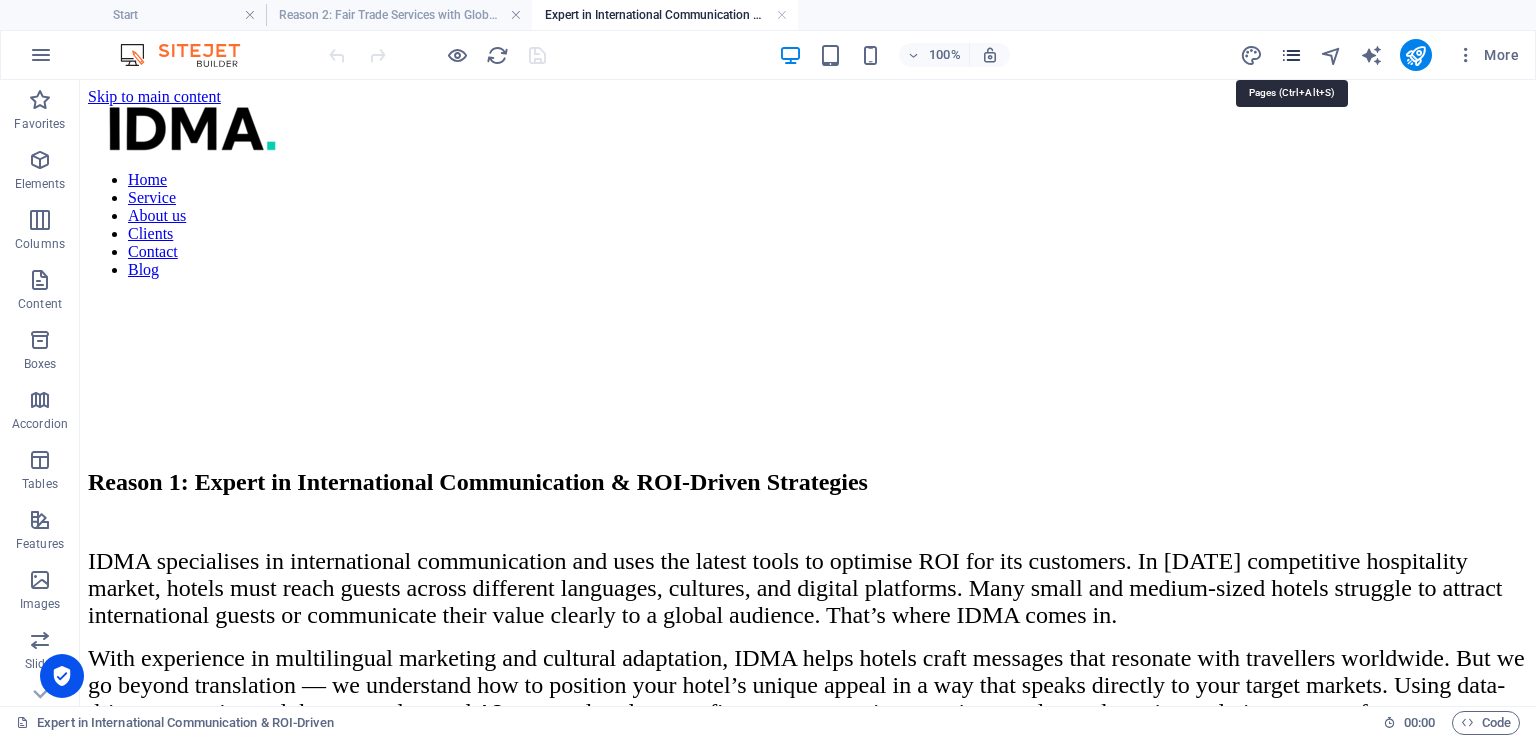 click at bounding box center [1291, 55] 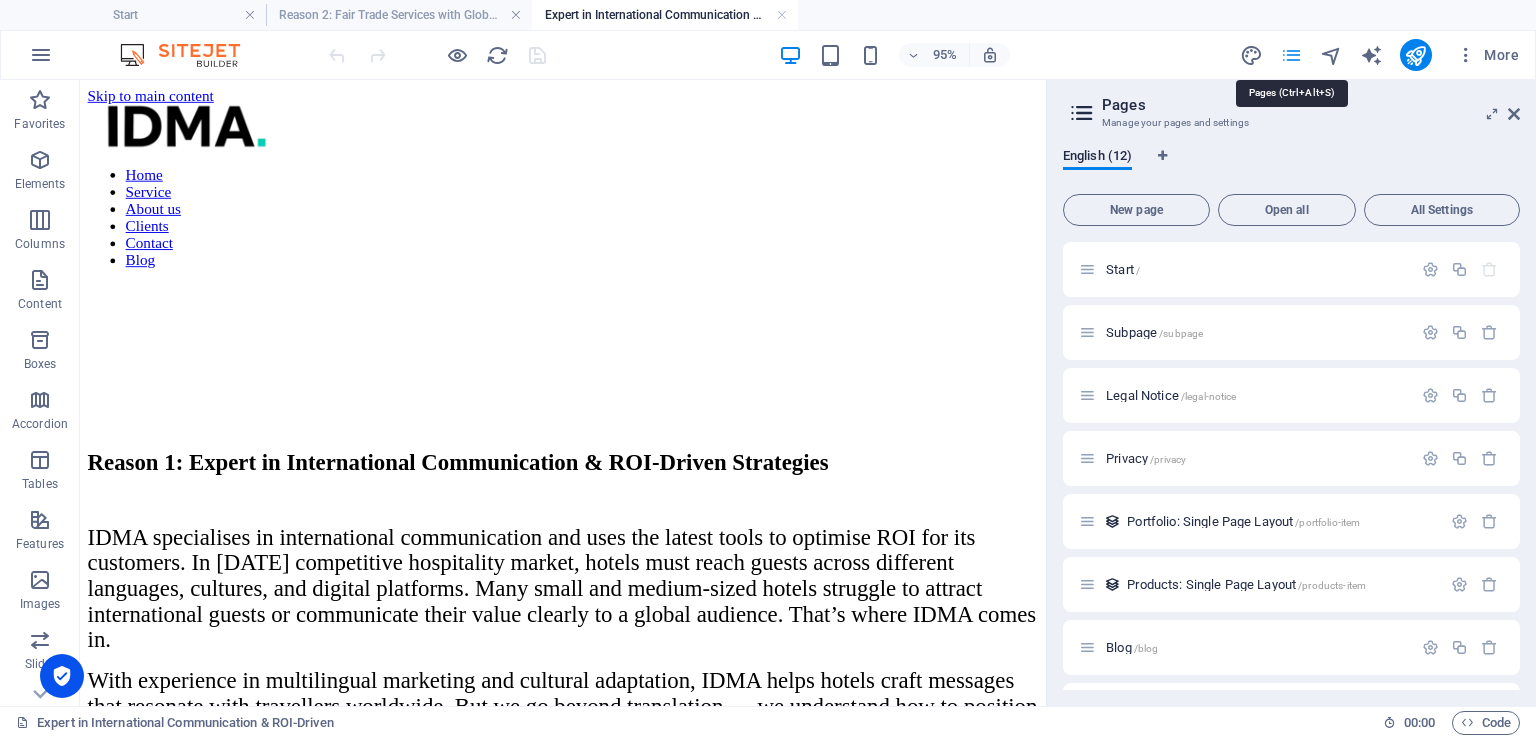click at bounding box center (1291, 55) 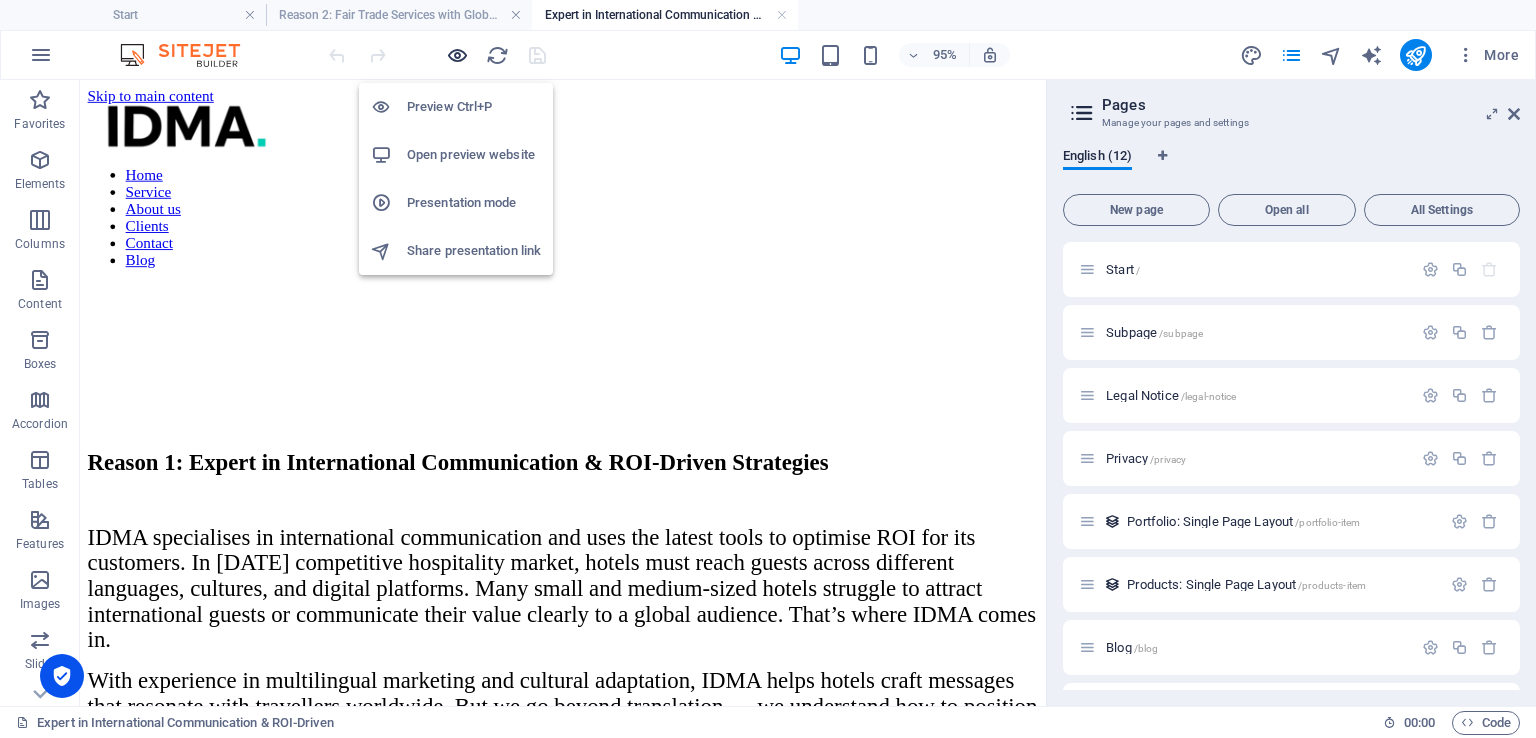 click at bounding box center (457, 55) 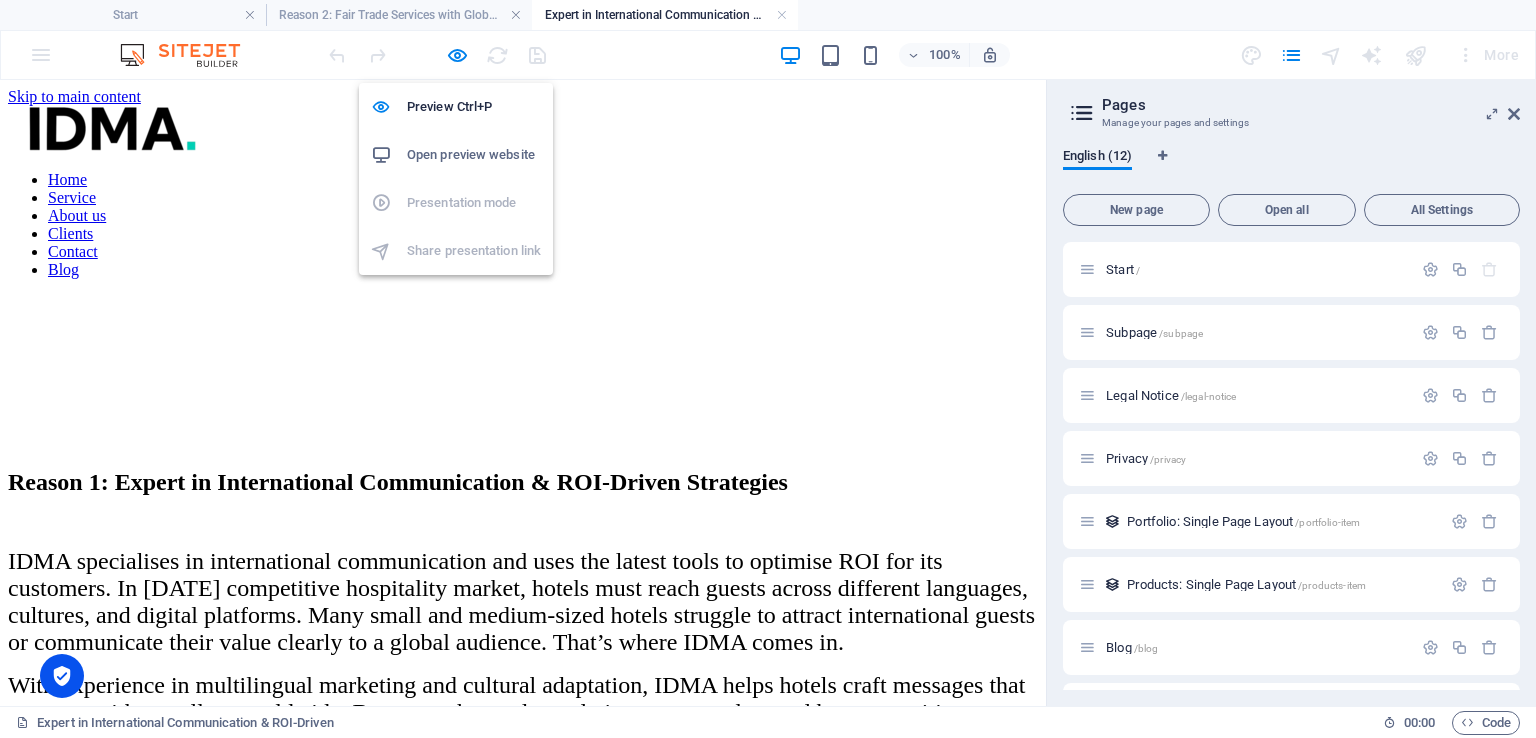 click on "Open preview website" at bounding box center [474, 155] 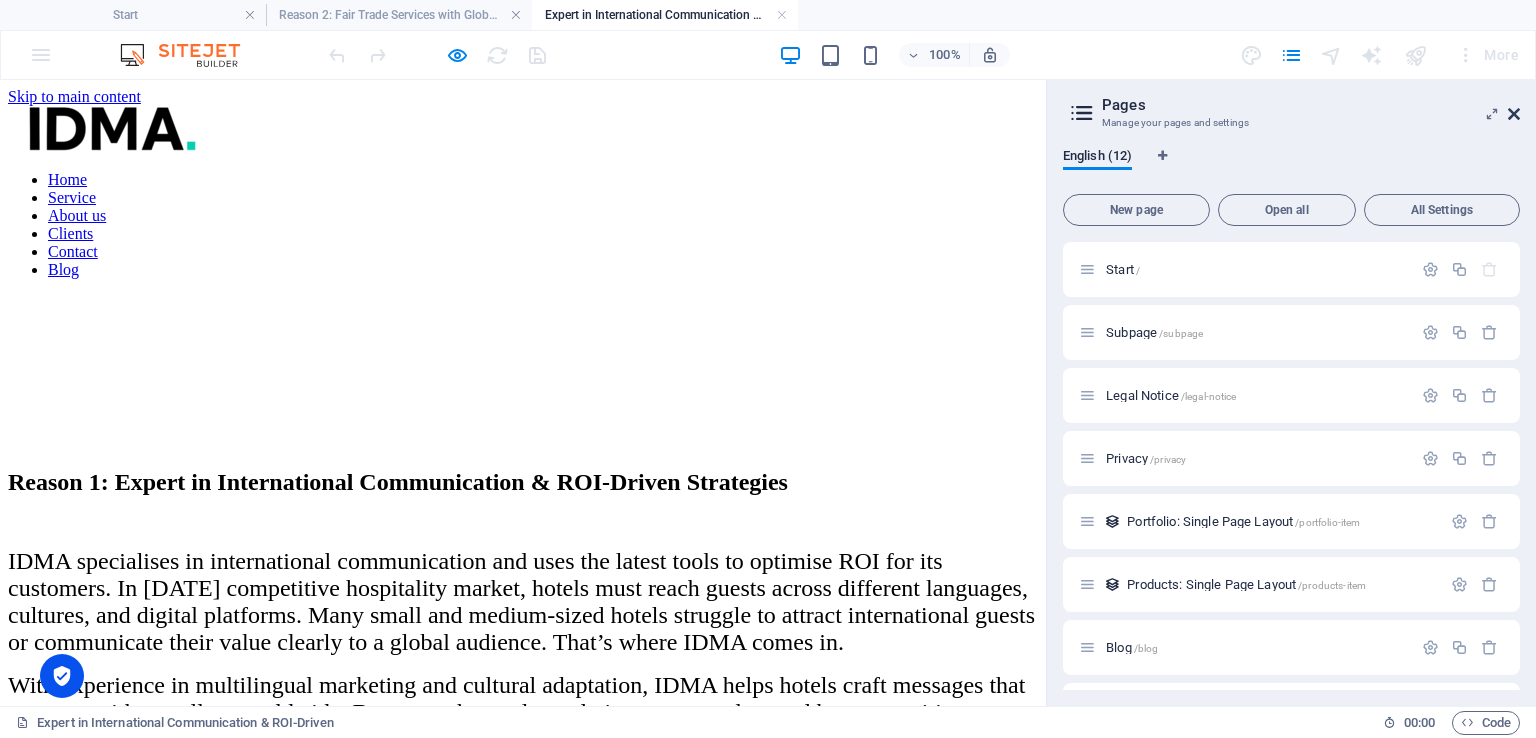 click at bounding box center [1514, 114] 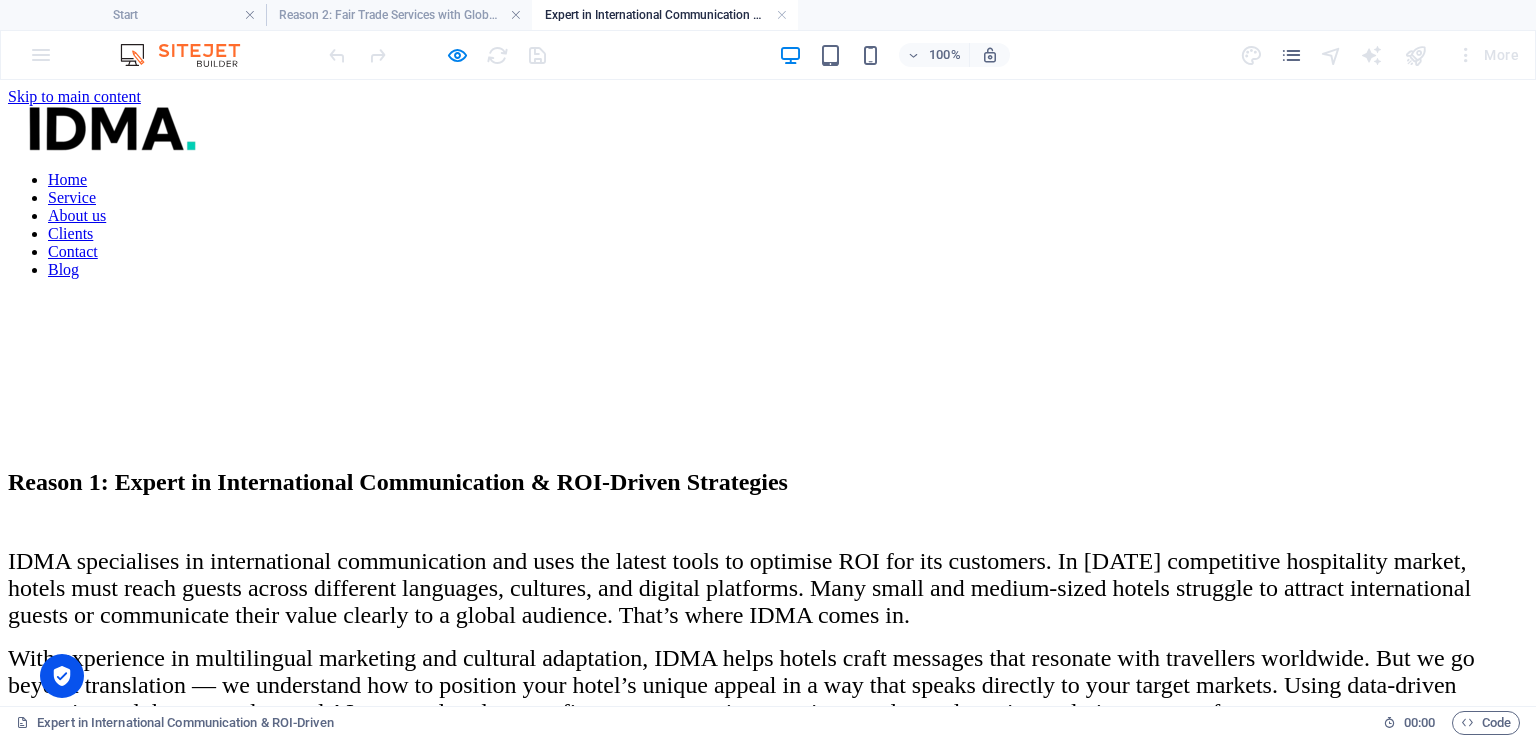 scroll, scrollTop: 100, scrollLeft: 0, axis: vertical 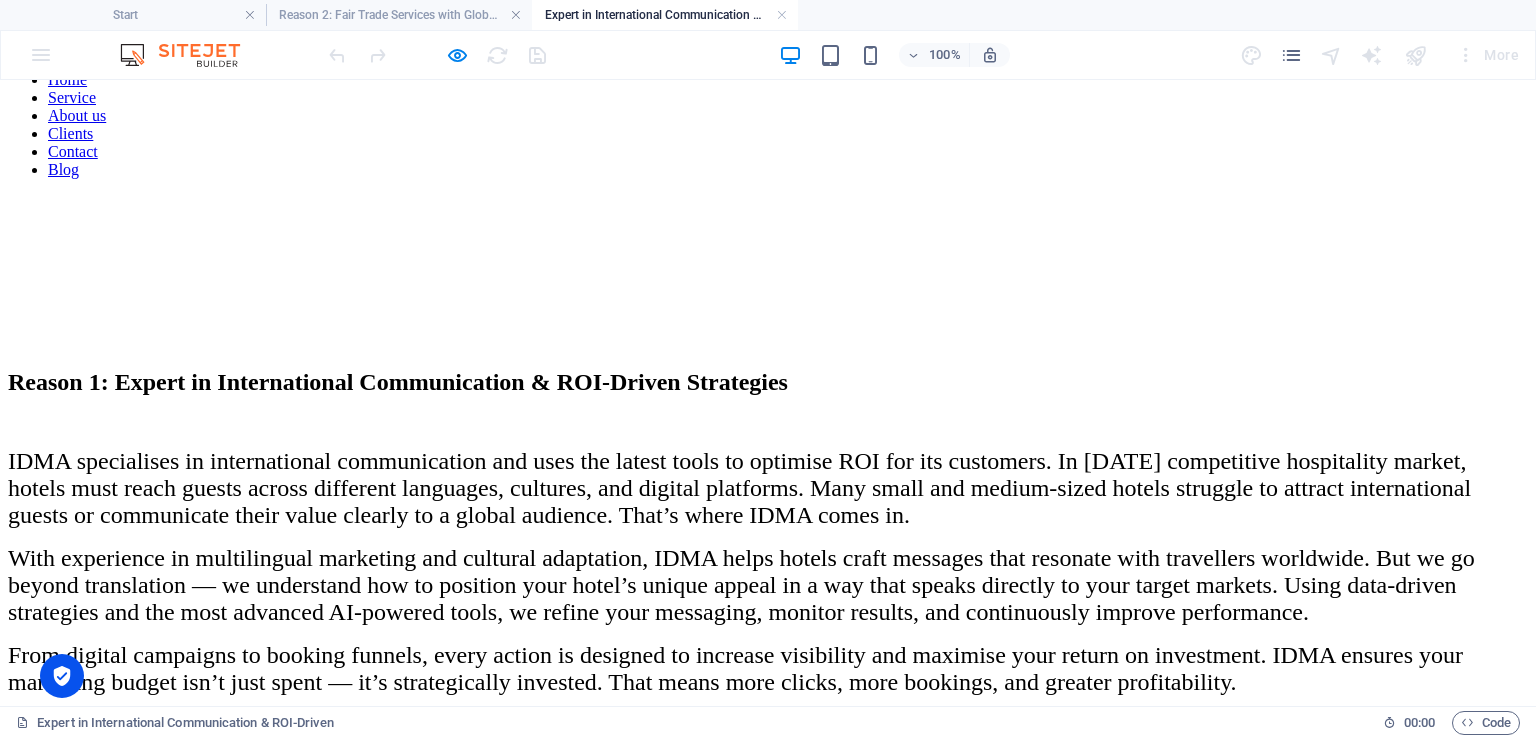 click at bounding box center [768, 349] 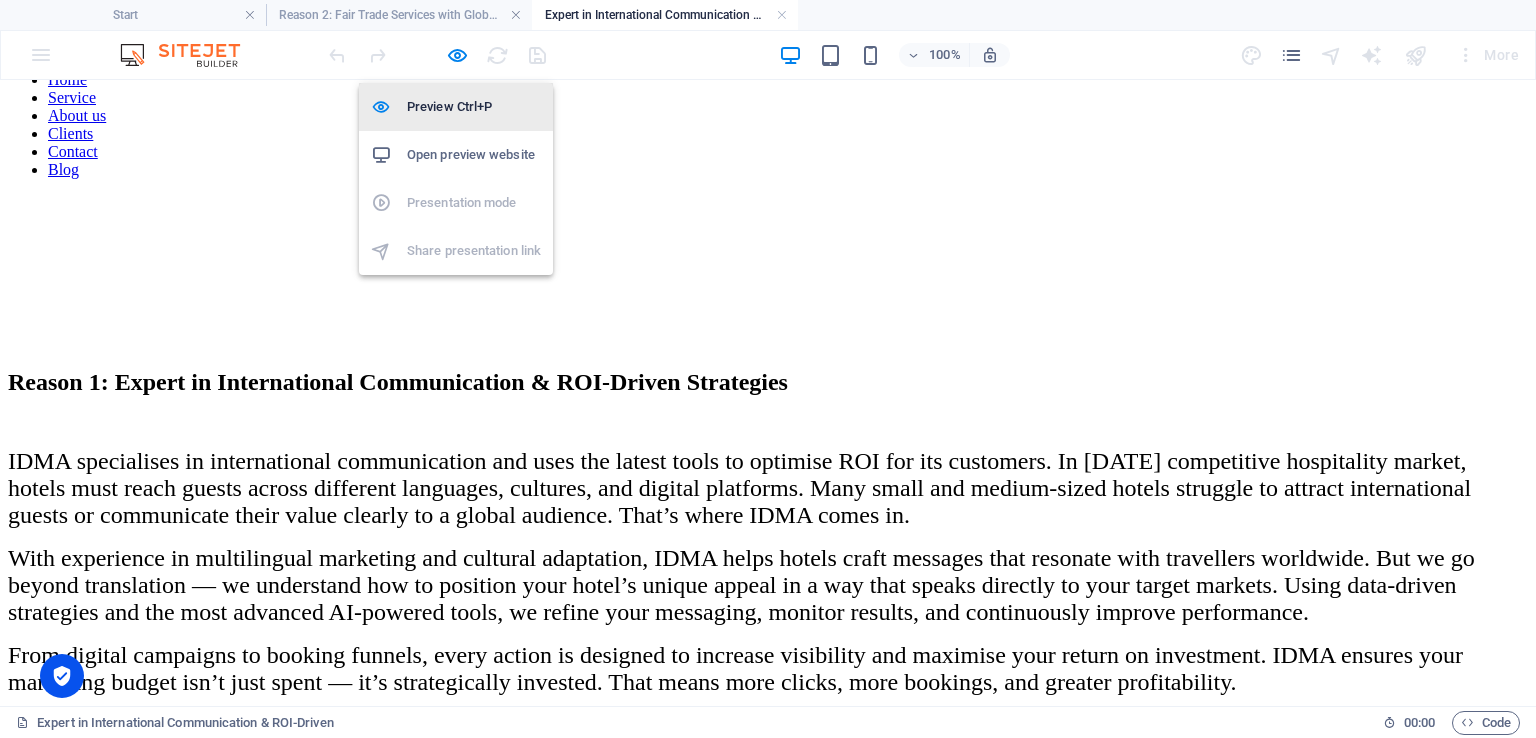 click on "Preview Ctrl+P" at bounding box center [474, 107] 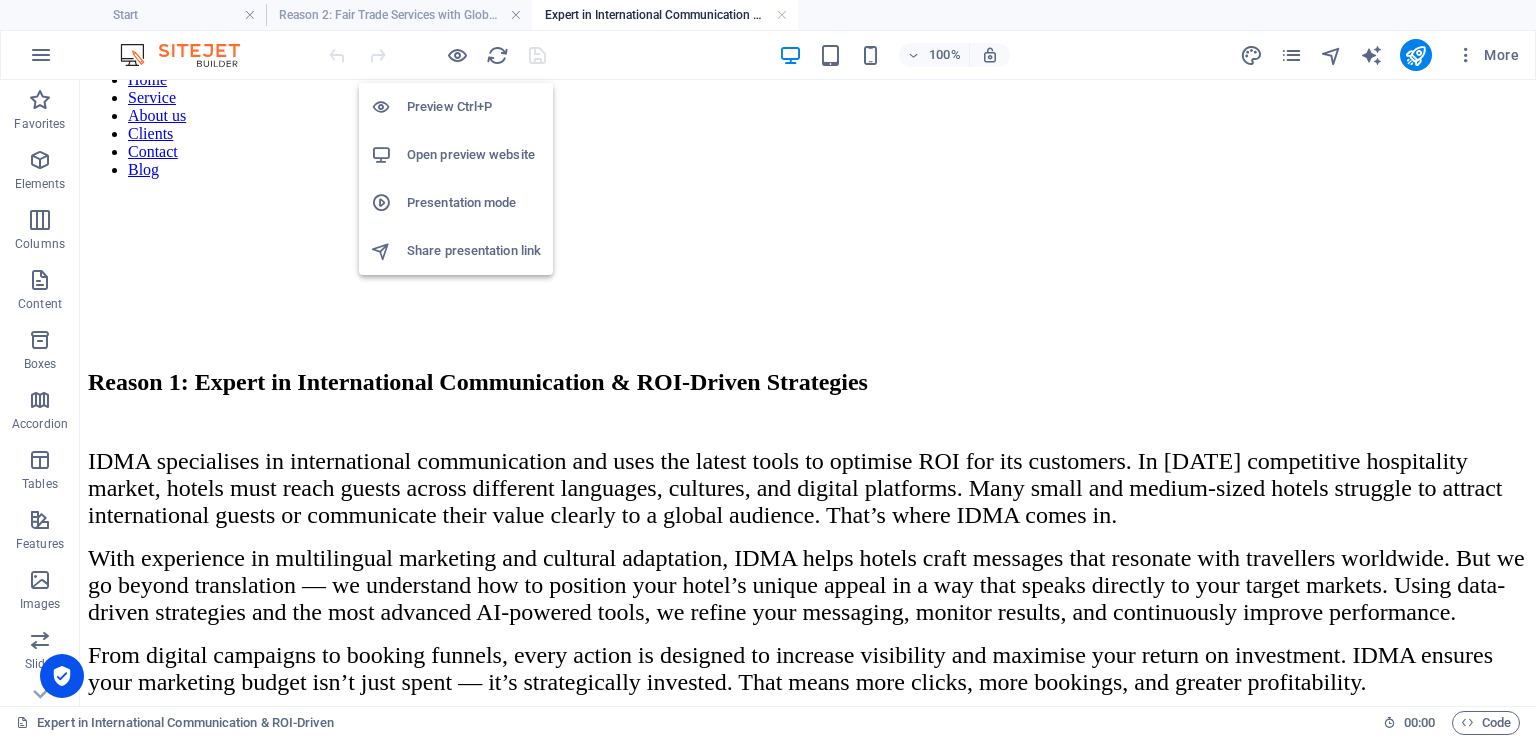 click on "Preview Ctrl+P" at bounding box center (474, 107) 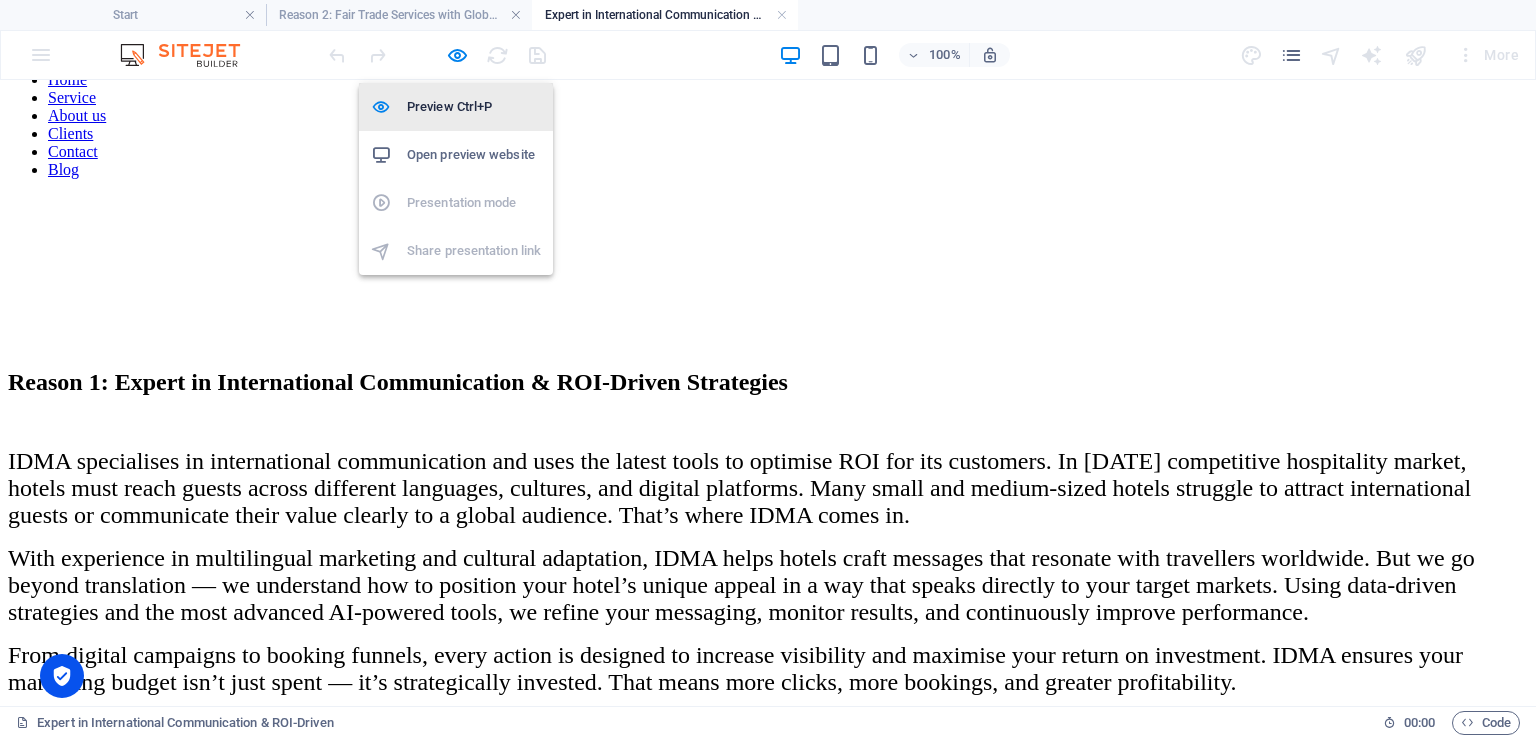 click on "Preview Ctrl+P" at bounding box center [474, 107] 